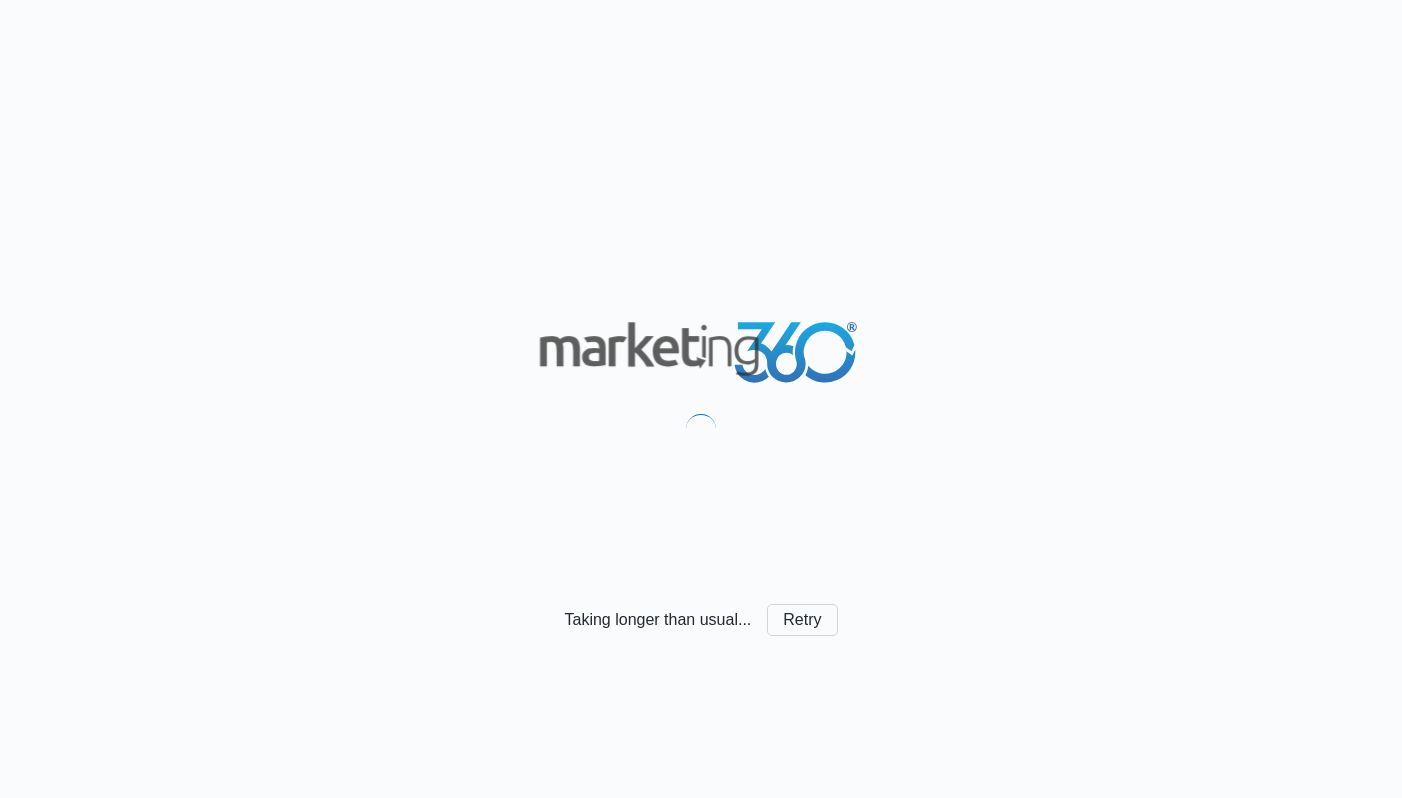 scroll, scrollTop: 0, scrollLeft: 0, axis: both 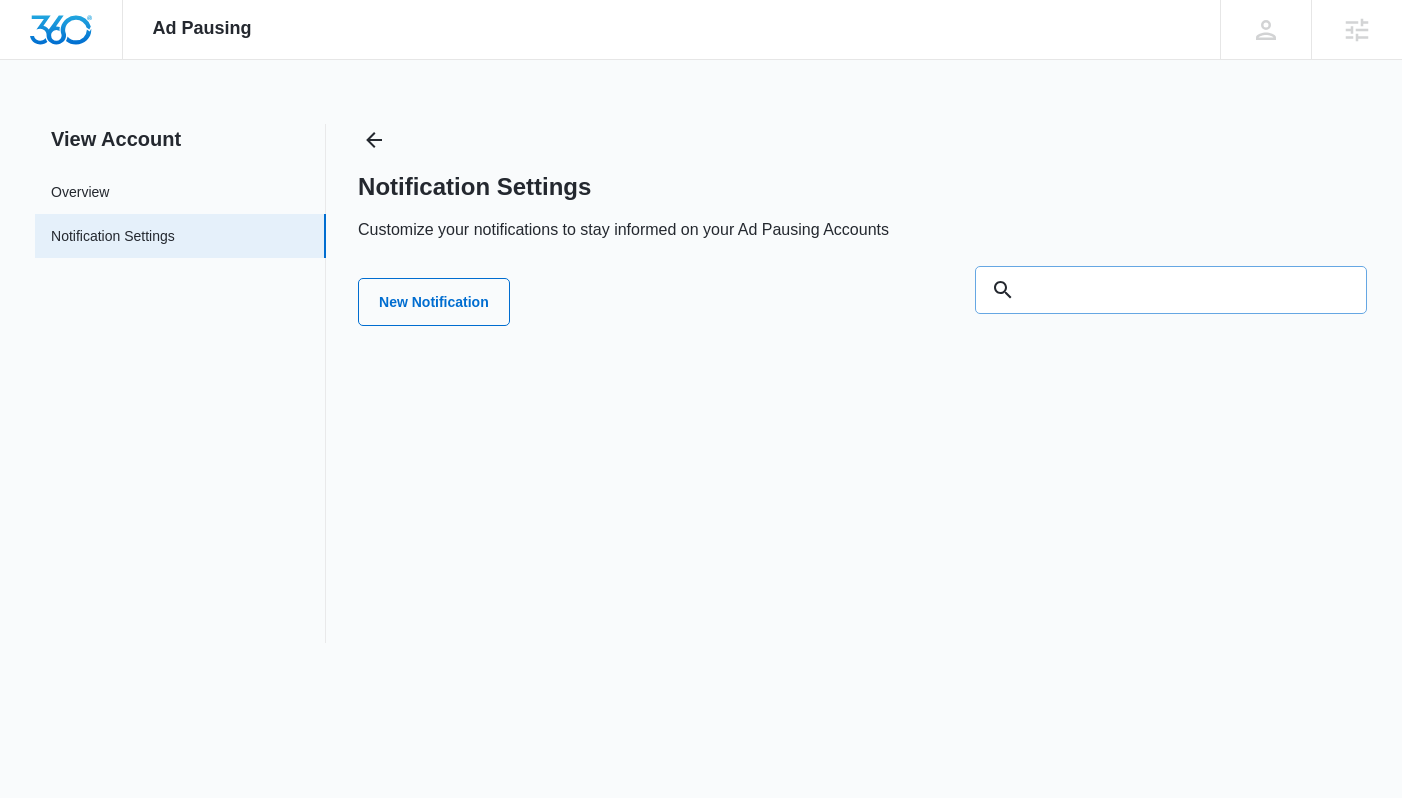 click at bounding box center [1171, 290] 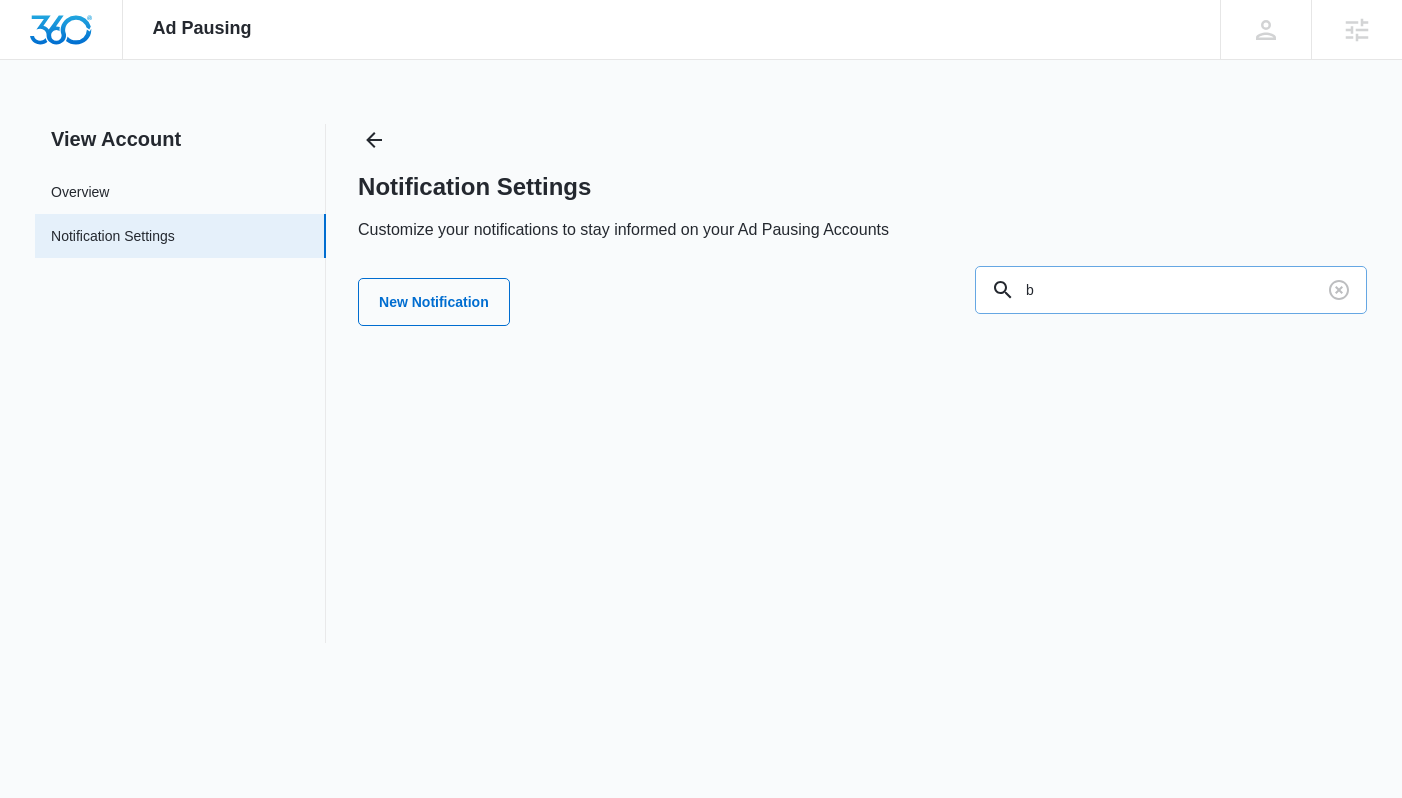 type 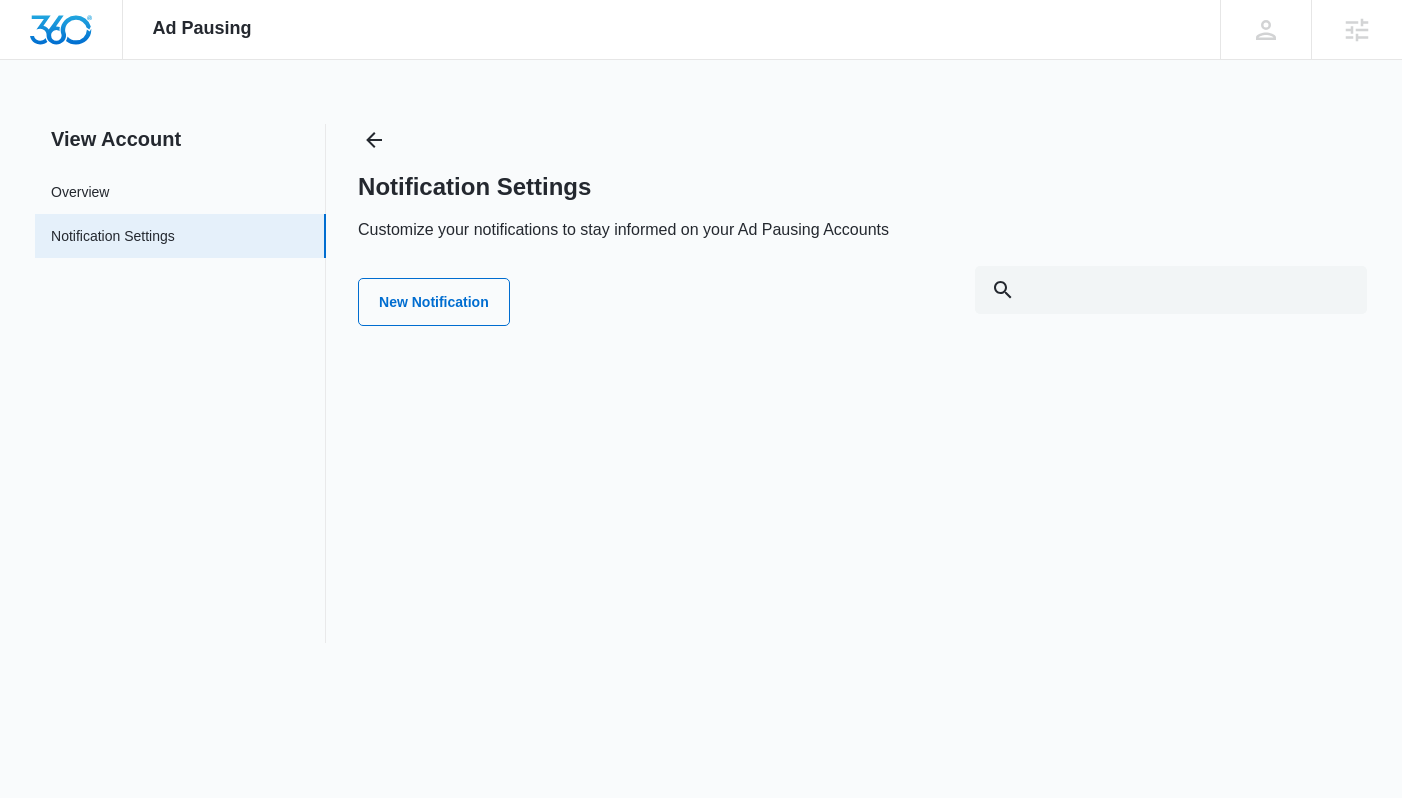 click on "Notification Settings Customize your notifications to stay informed on your Ad Pausing Accounts New Notification" at bounding box center [862, 231] 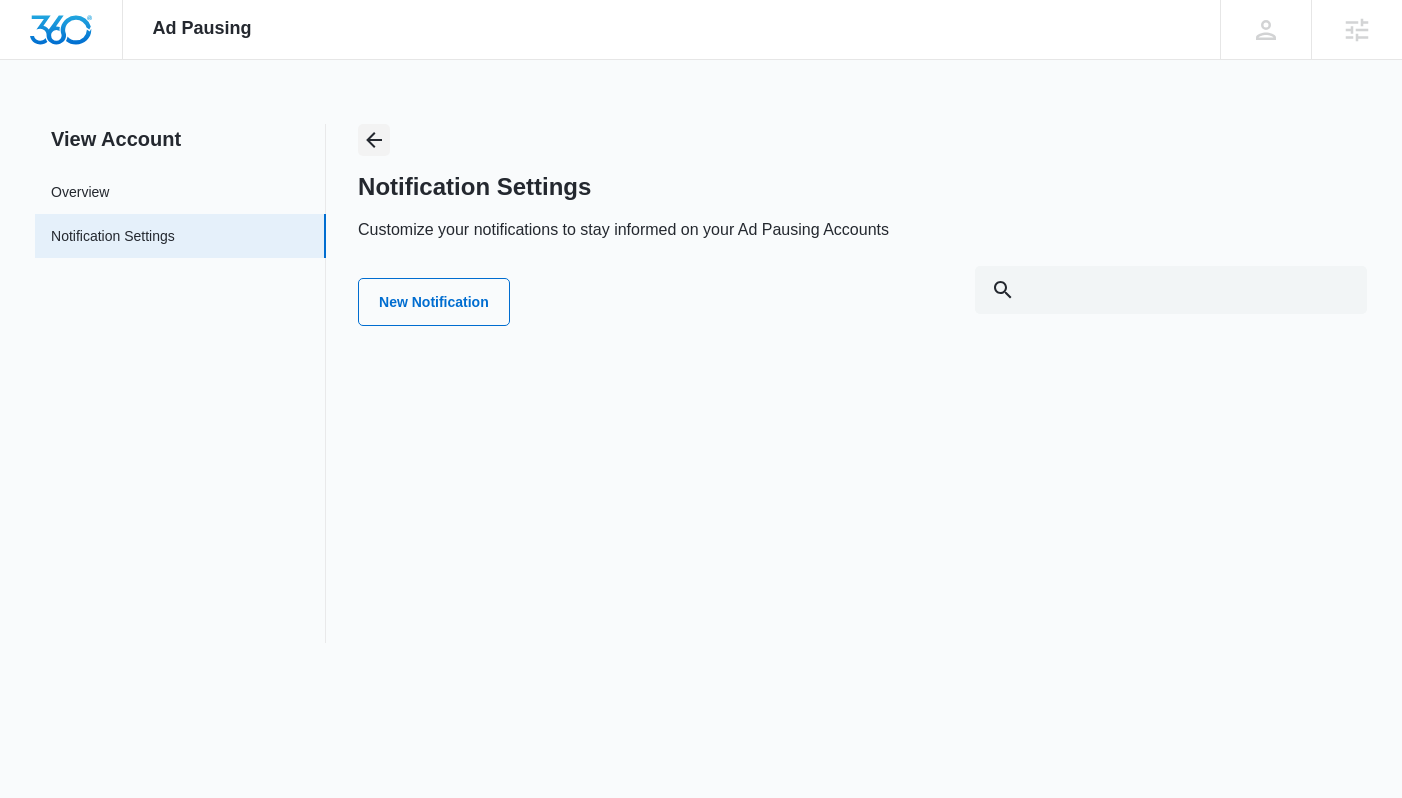 click at bounding box center [374, 140] 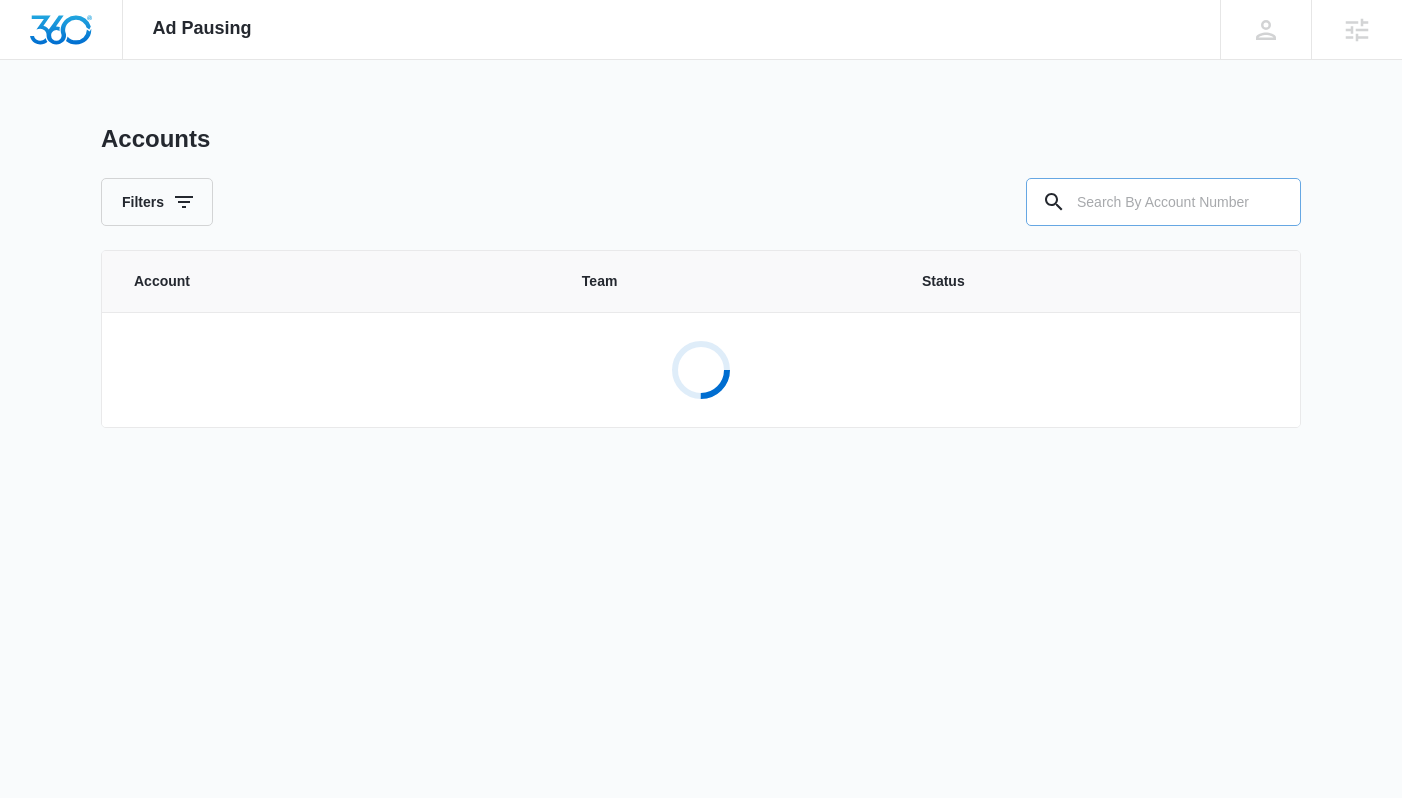 click at bounding box center [1163, 202] 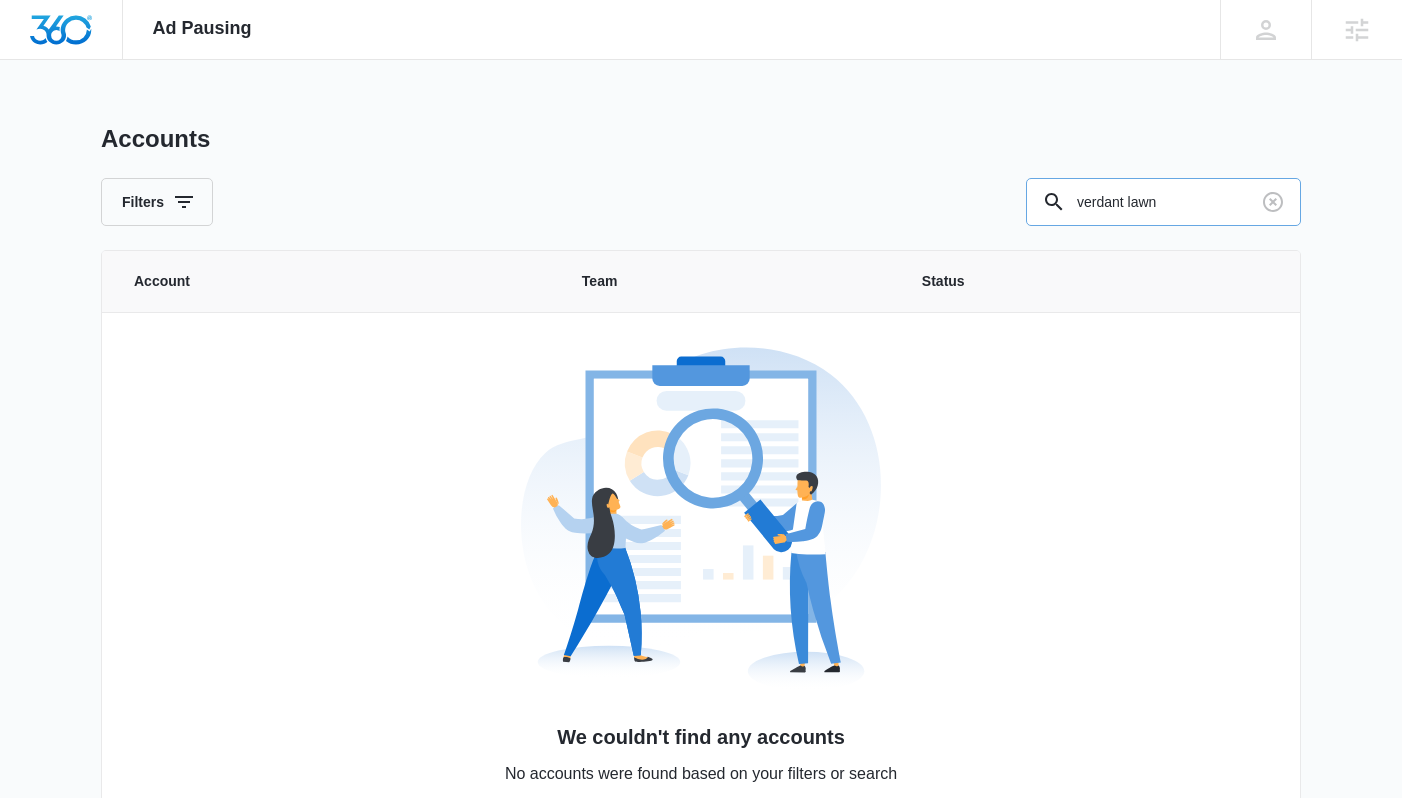 type on "verdant lawn" 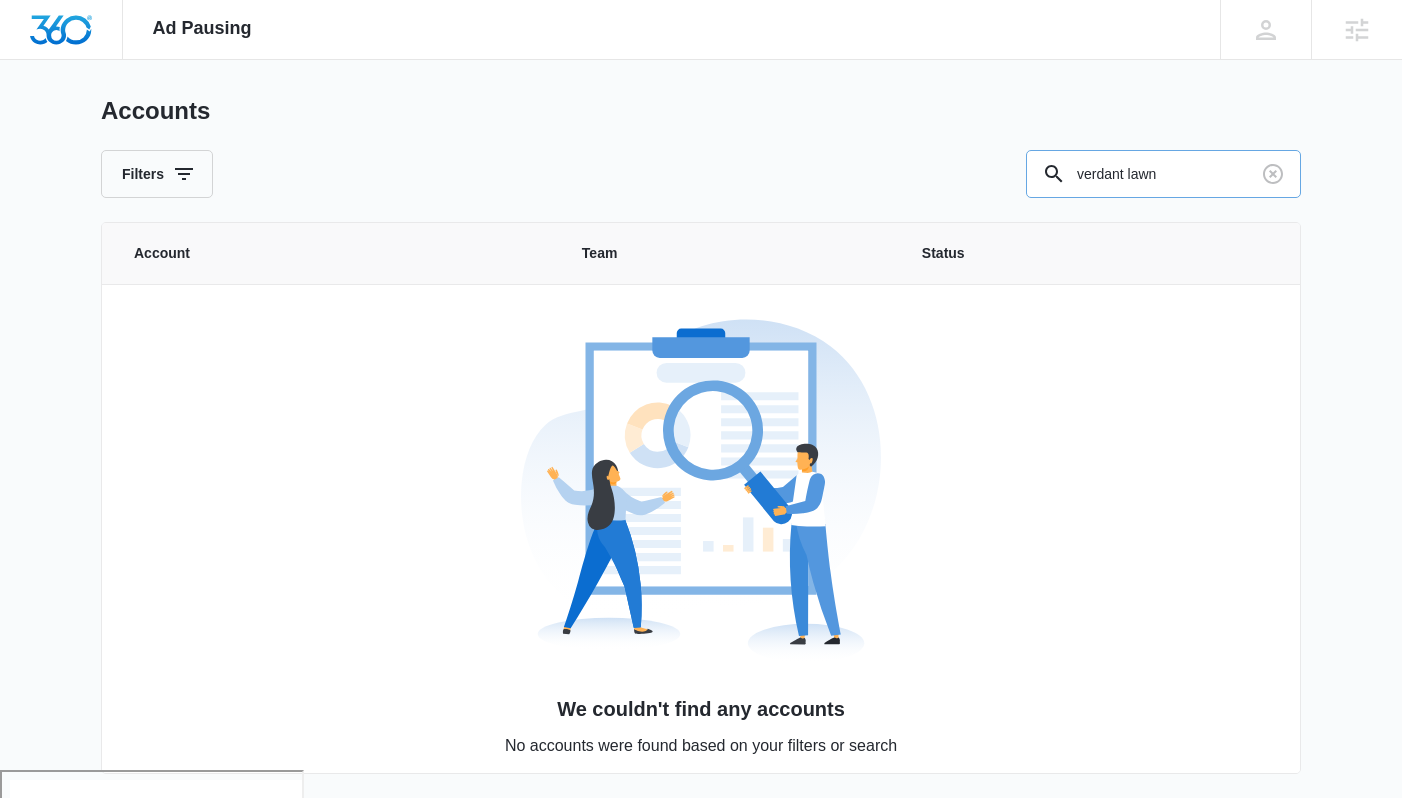click on "verdant lawn" at bounding box center [1163, 174] 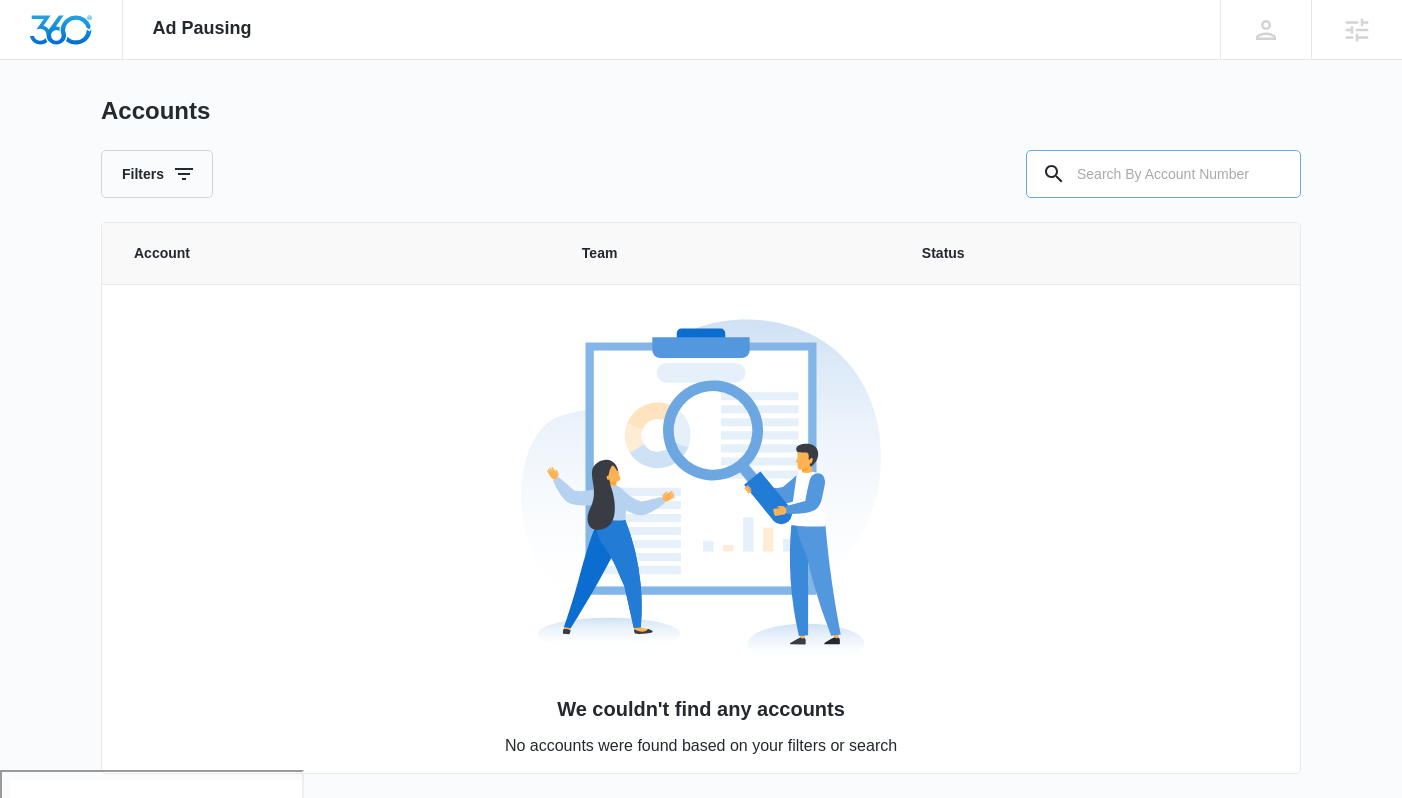 click at bounding box center (1163, 174) 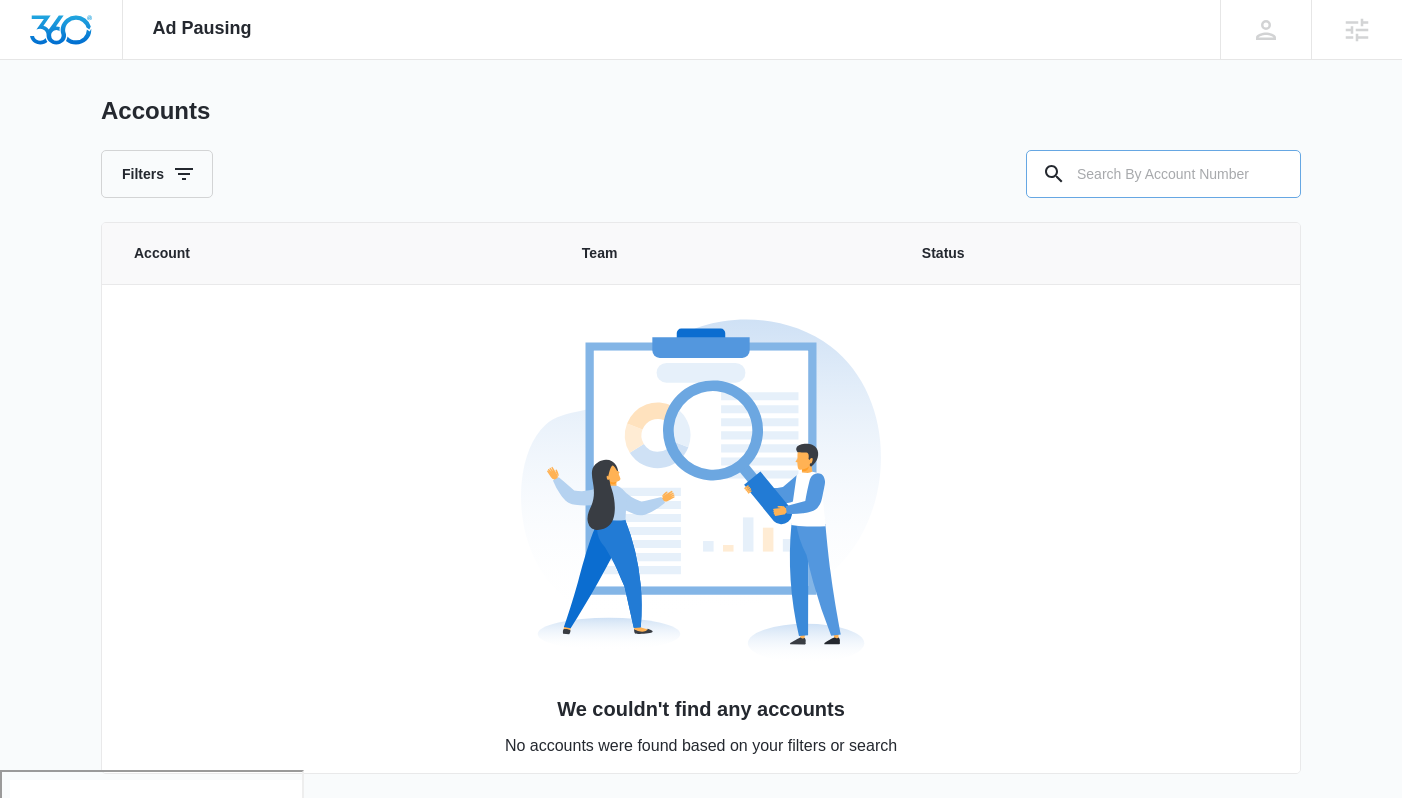 paste on "[ACCOUNT_ID]" 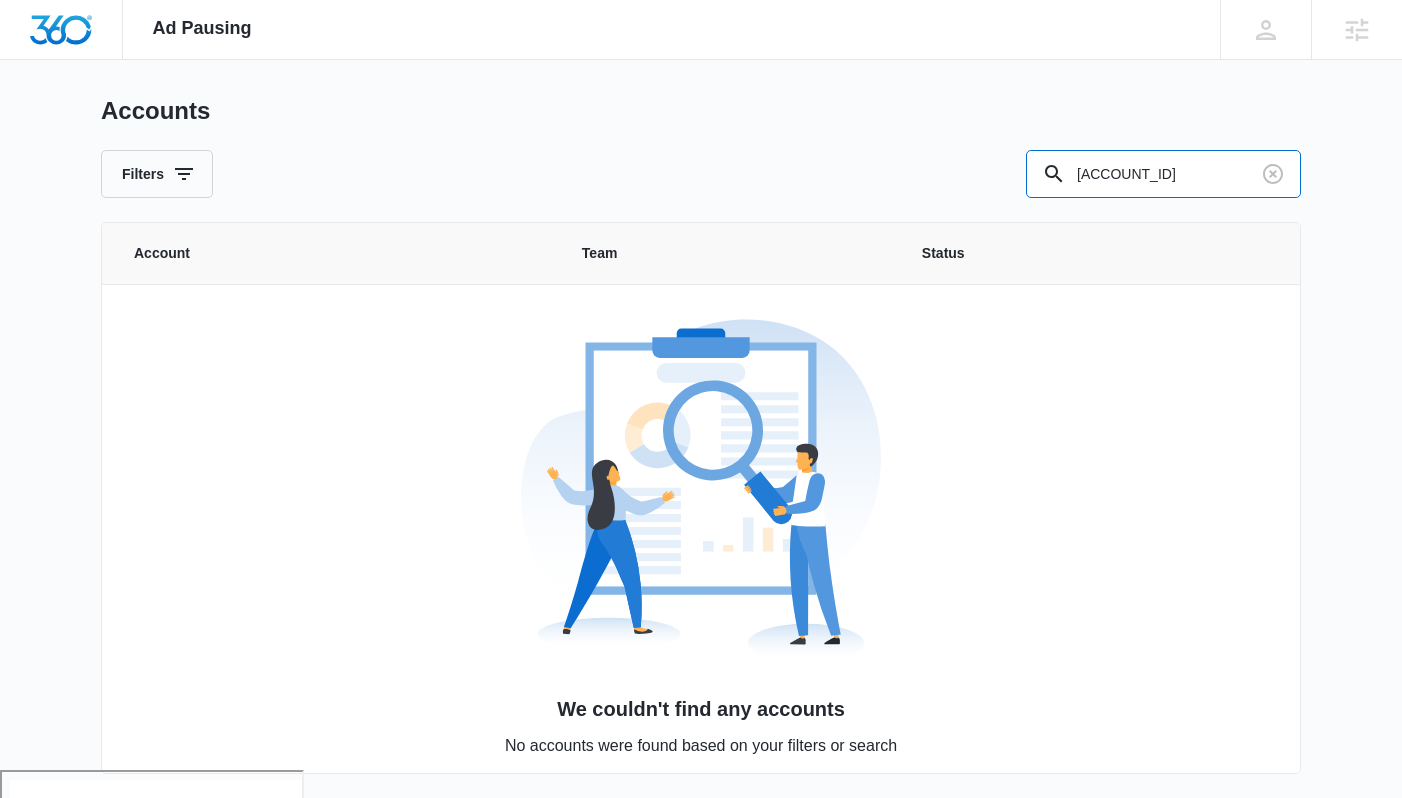 type on "[ACCOUNT_ID]" 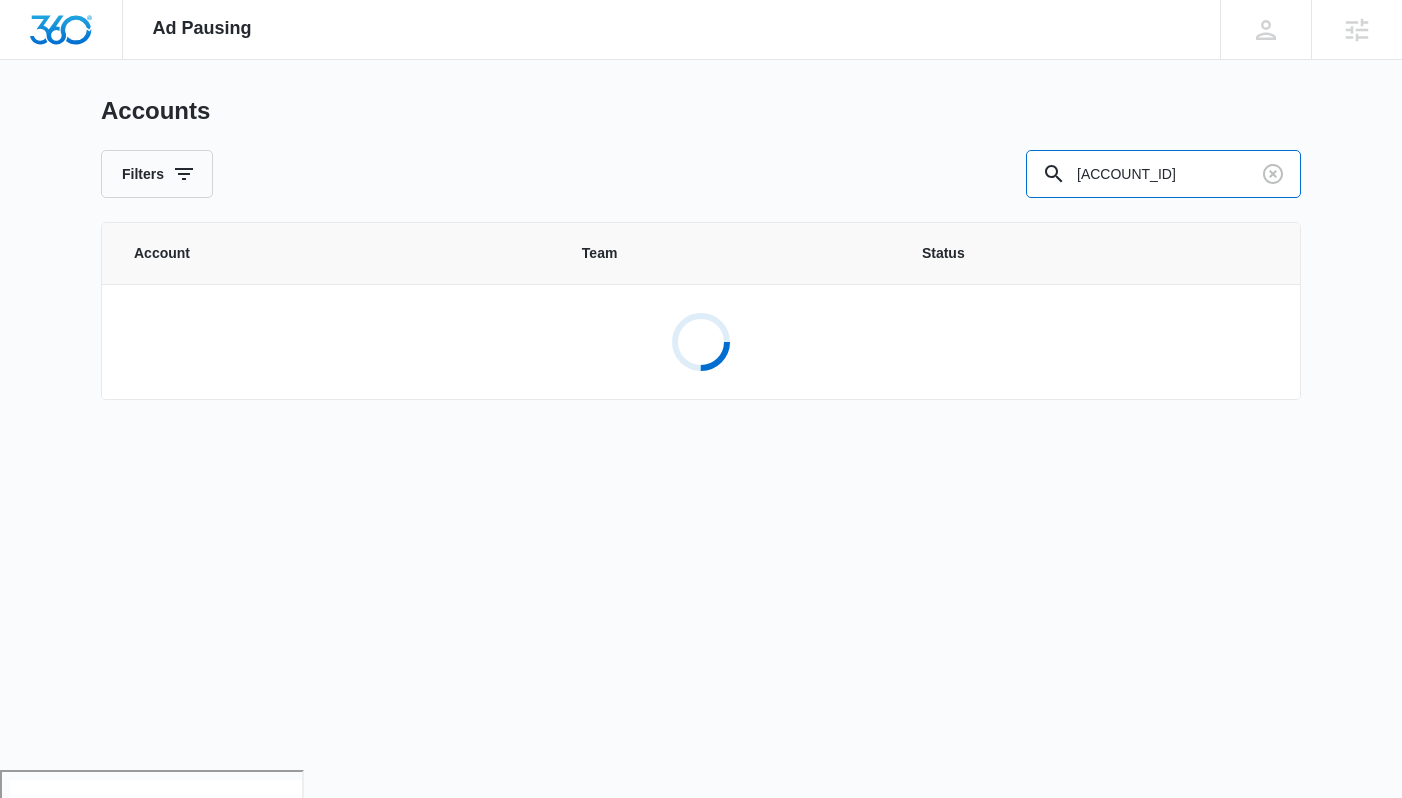 scroll, scrollTop: 0, scrollLeft: 0, axis: both 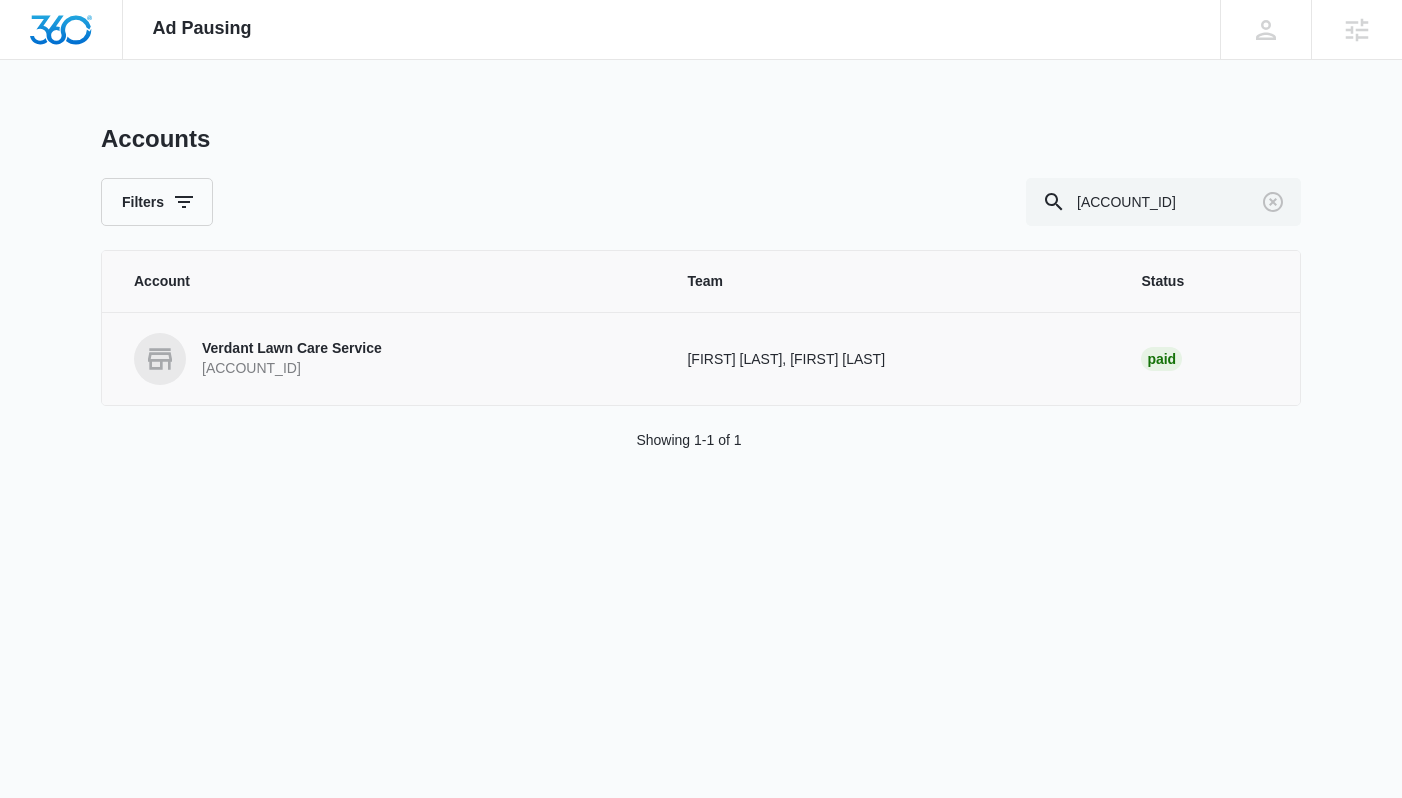 click on "[ACCOUNT_ID]" at bounding box center (292, 369) 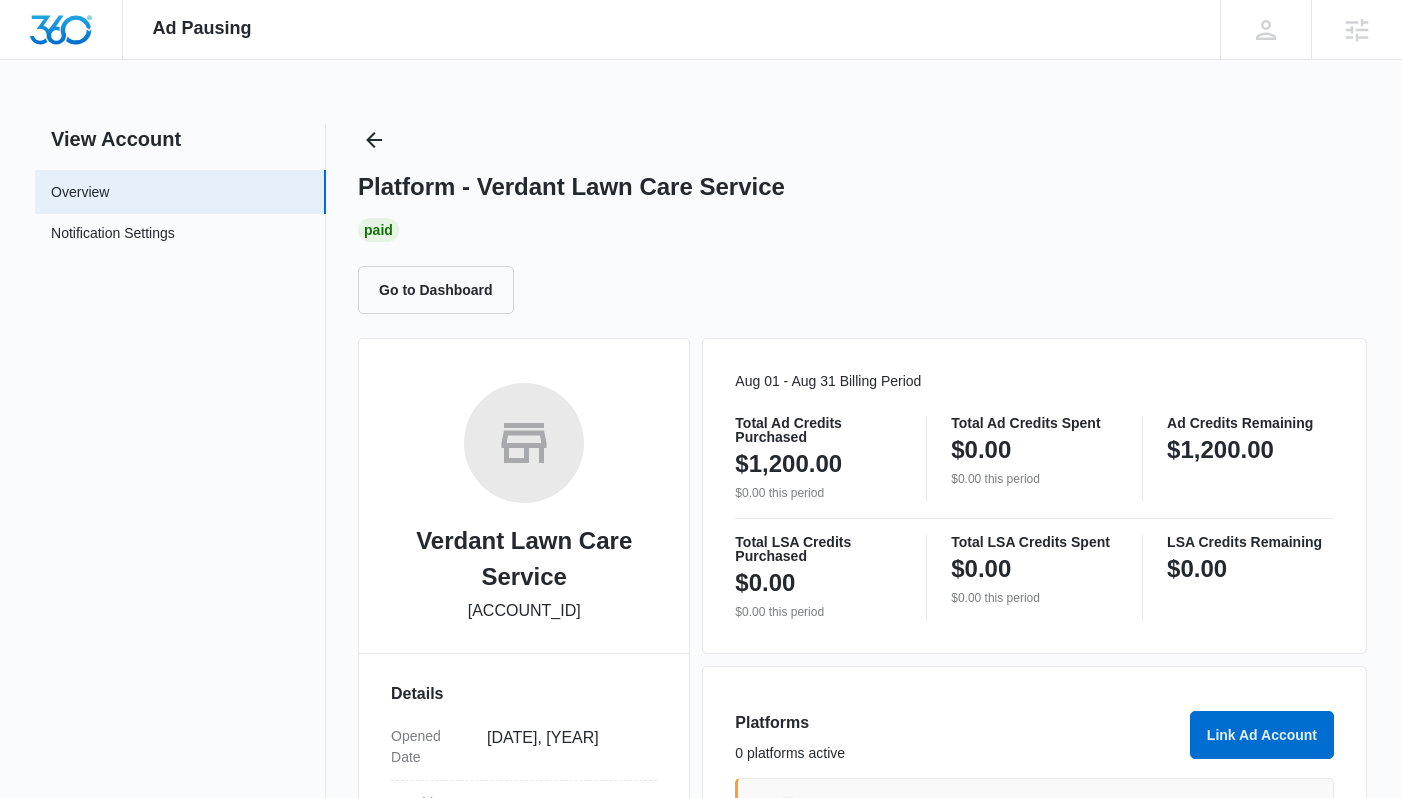 scroll, scrollTop: 442, scrollLeft: 0, axis: vertical 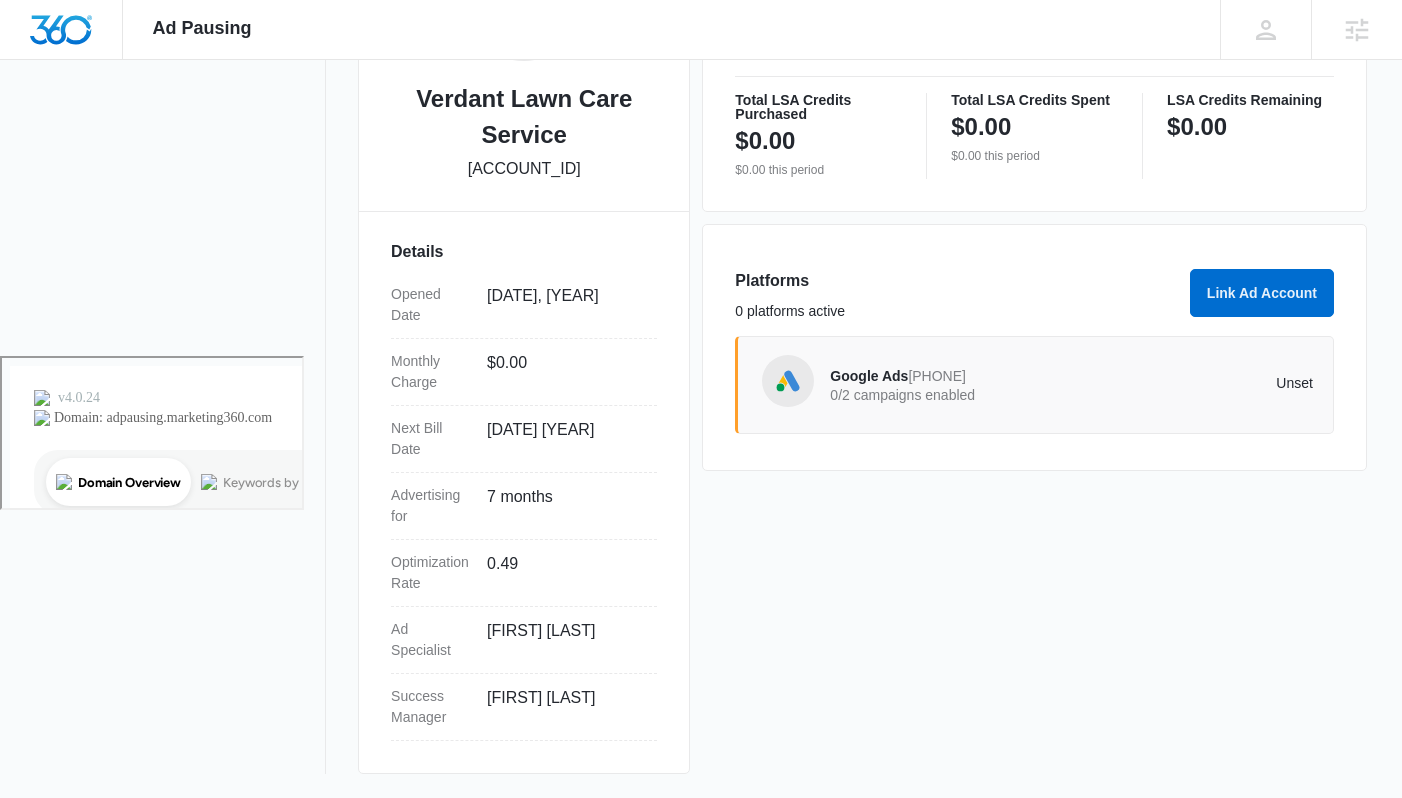 drag, startPoint x: 1009, startPoint y: 398, endPoint x: 1002, endPoint y: 795, distance: 397.0617 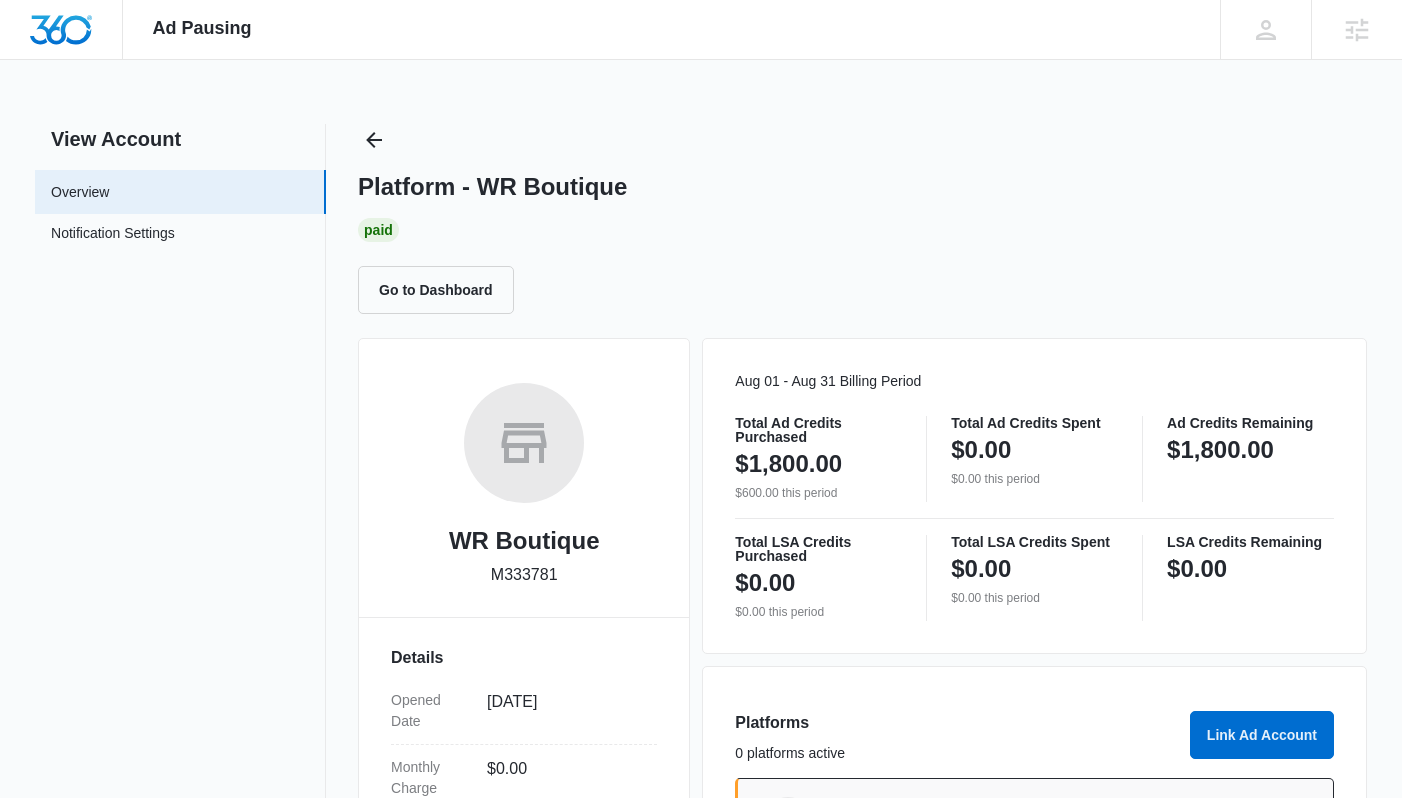 scroll, scrollTop: 220, scrollLeft: 0, axis: vertical 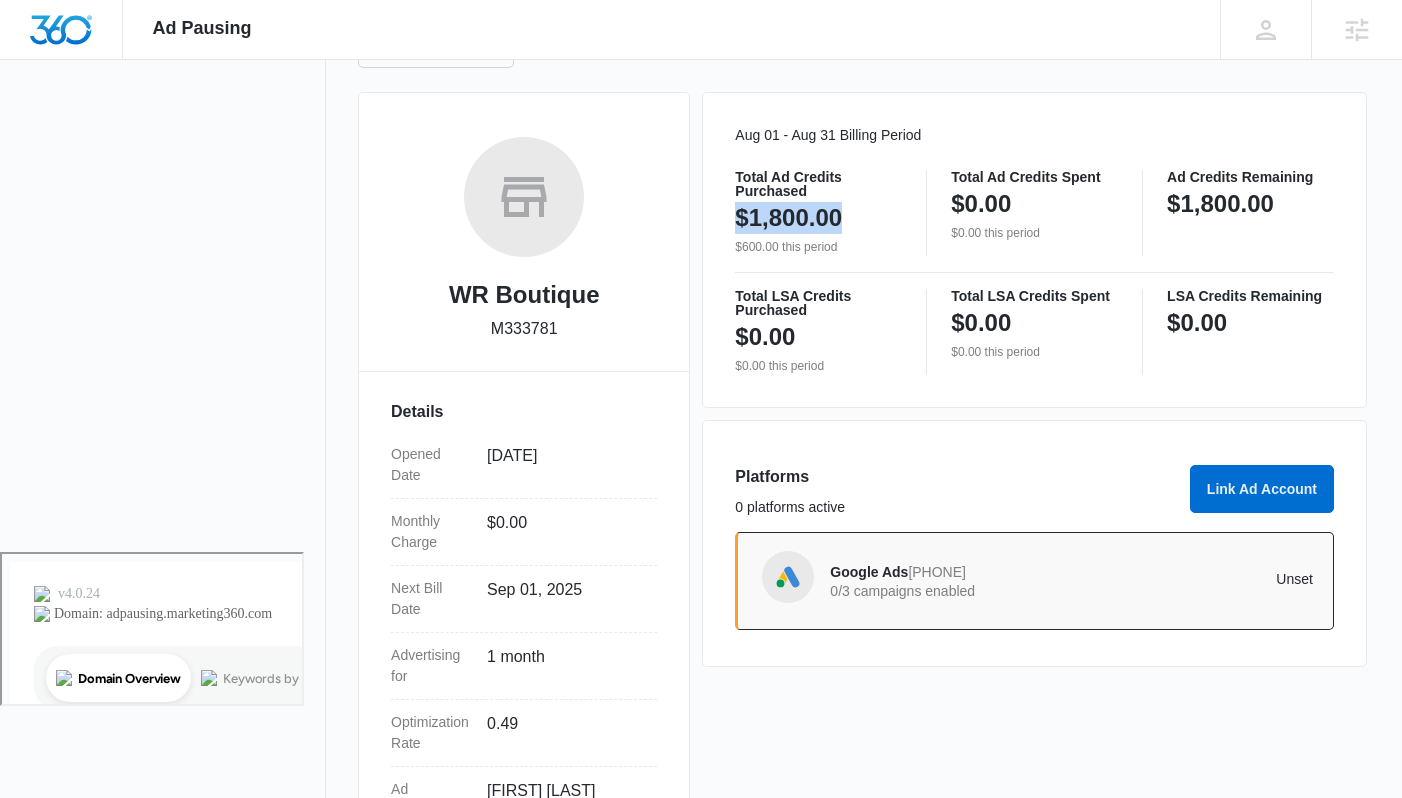 drag, startPoint x: 888, startPoint y: 214, endPoint x: 726, endPoint y: 215, distance: 162.00308 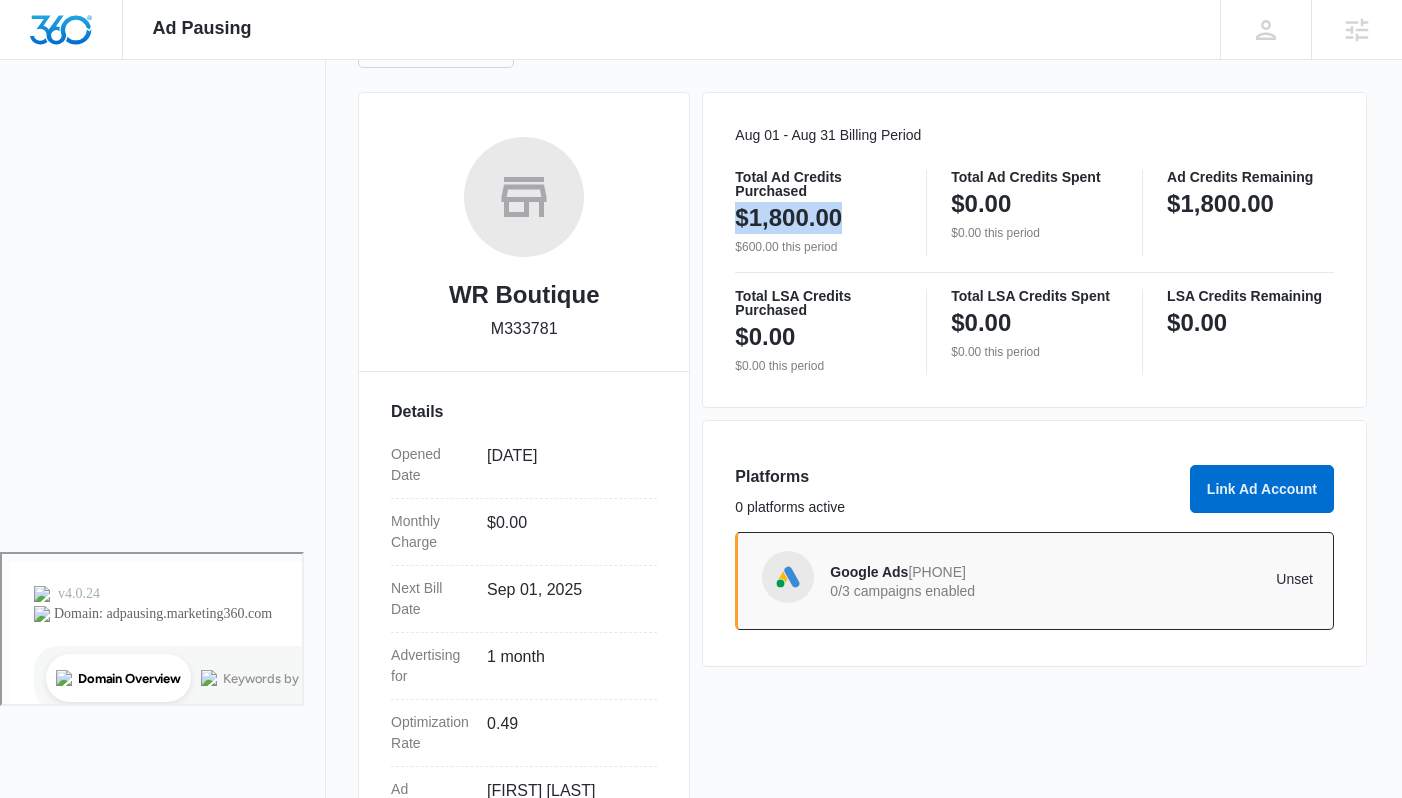 drag, startPoint x: 892, startPoint y: 212, endPoint x: 700, endPoint y: 206, distance: 192.09373 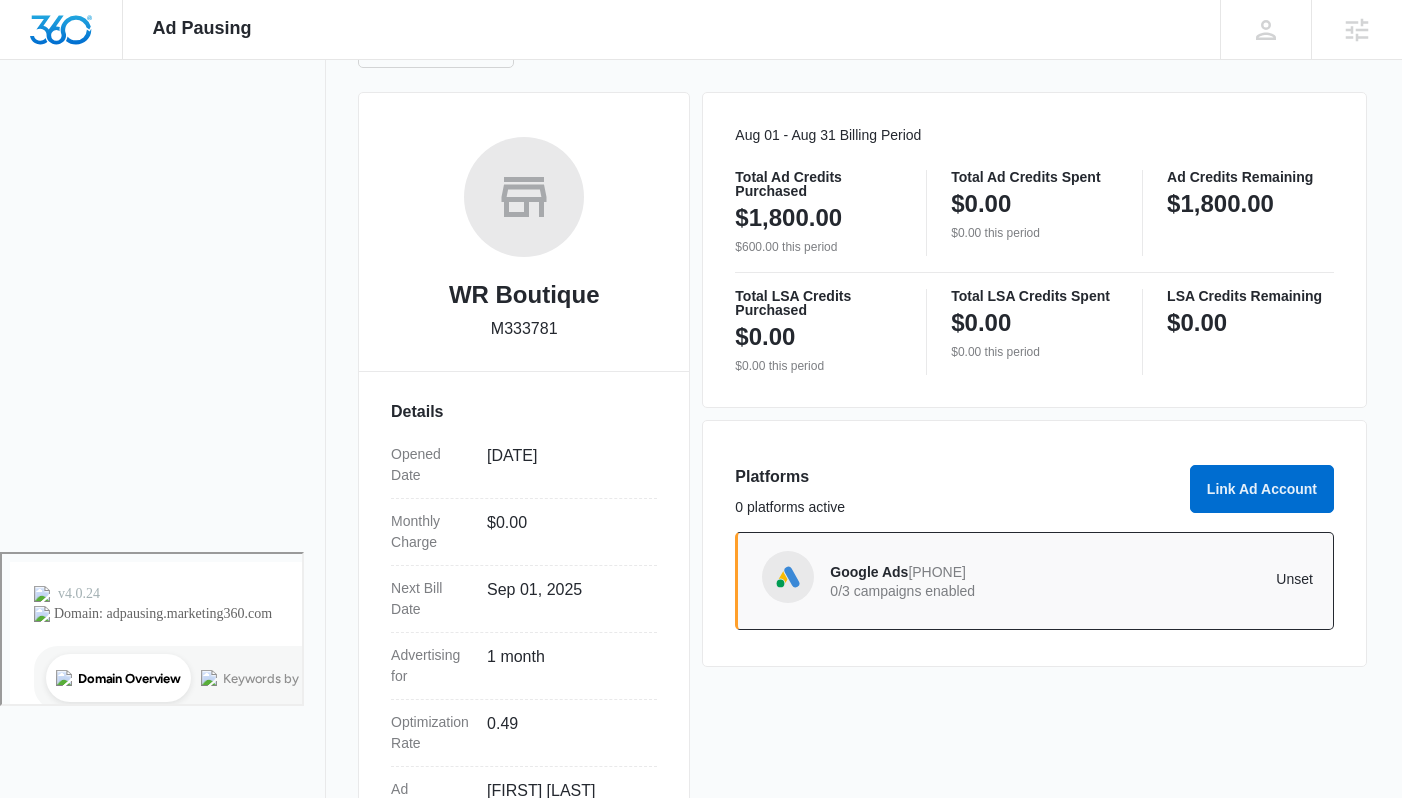 click on "Aug 01 - Aug 31 Billing Period Total Ad Credits Purchased $1,800.00 $600.00 this period Total Ad Credits Spent $0.00 $0.00 this period Ad Credits Remaining $1,800.00 Total LSA Credits Purchased $0.00 $0.00 this period Total LSA Credits Spent $0.00 $0.00 this period LSA Credits Remaining $0.00" at bounding box center (1034, 250) 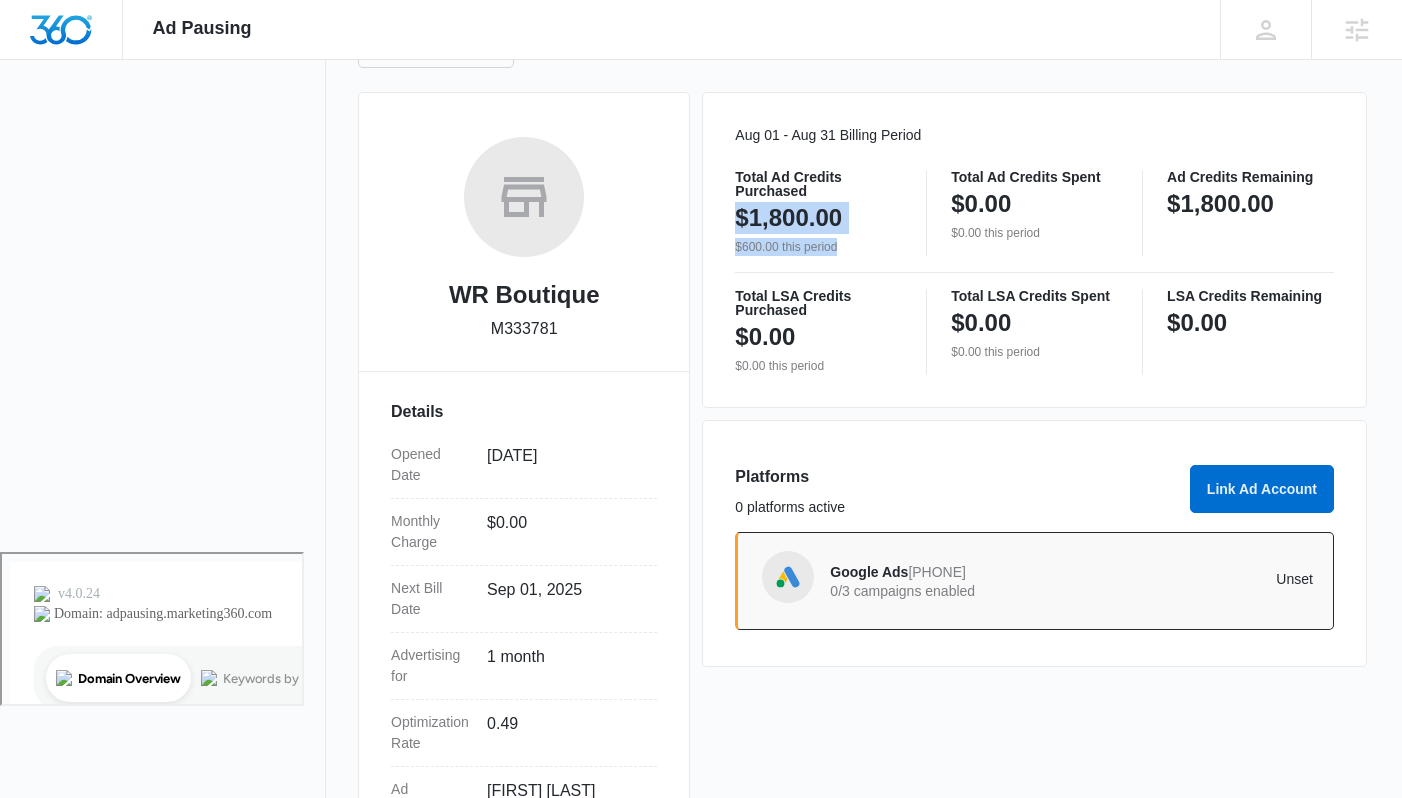 drag, startPoint x: 741, startPoint y: 220, endPoint x: 858, endPoint y: 244, distance: 119.43617 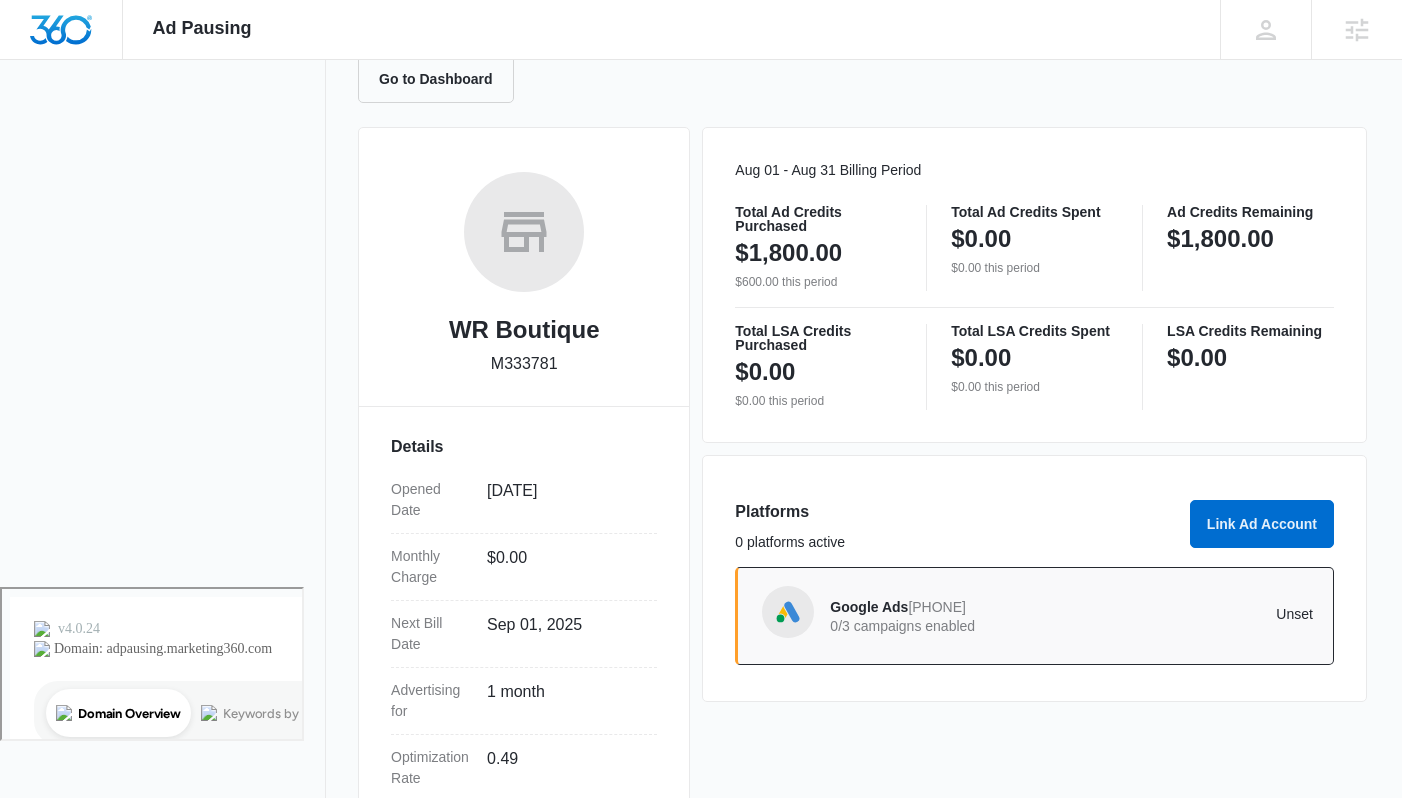 scroll, scrollTop: 209, scrollLeft: 0, axis: vertical 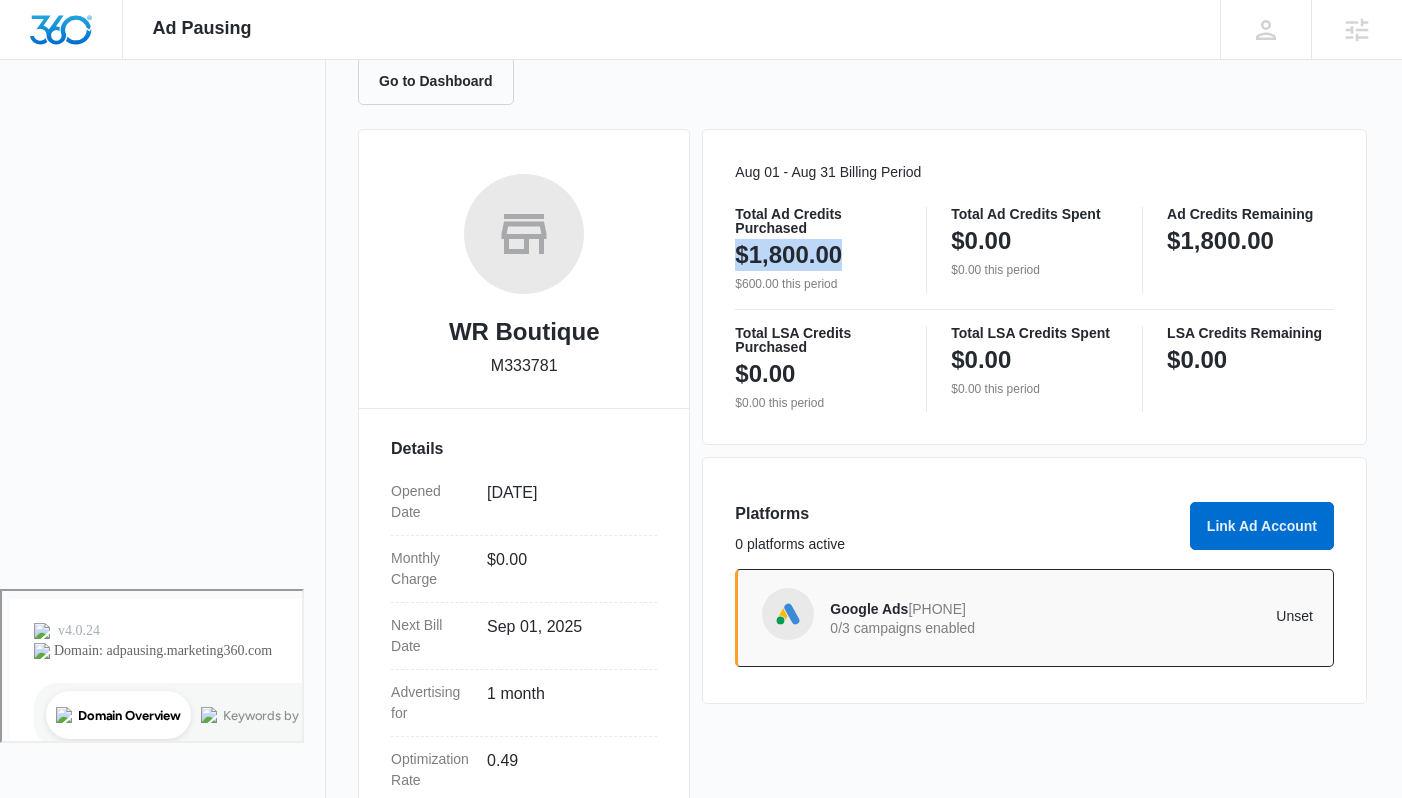 drag, startPoint x: 739, startPoint y: 264, endPoint x: 894, endPoint y: 245, distance: 156.16017 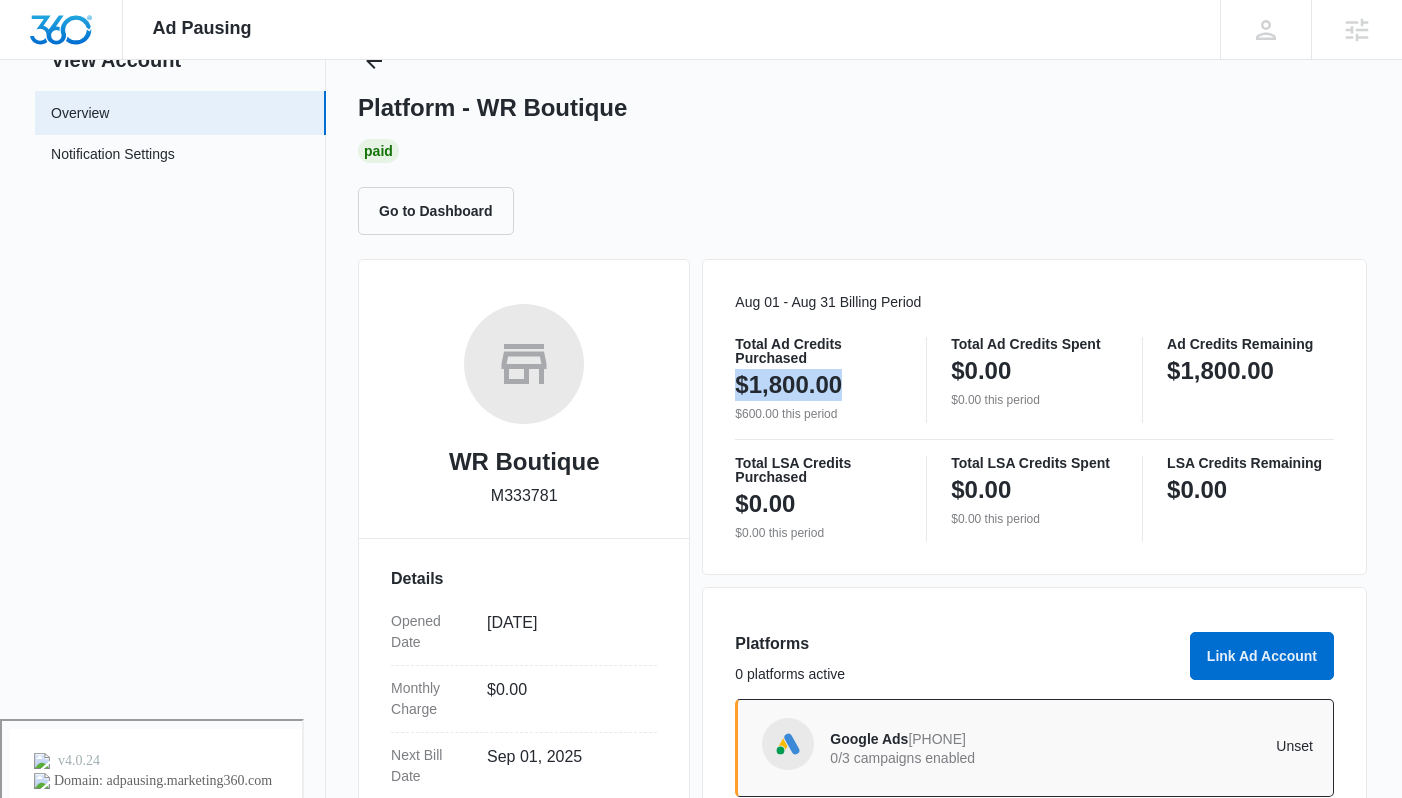 scroll, scrollTop: 0, scrollLeft: 0, axis: both 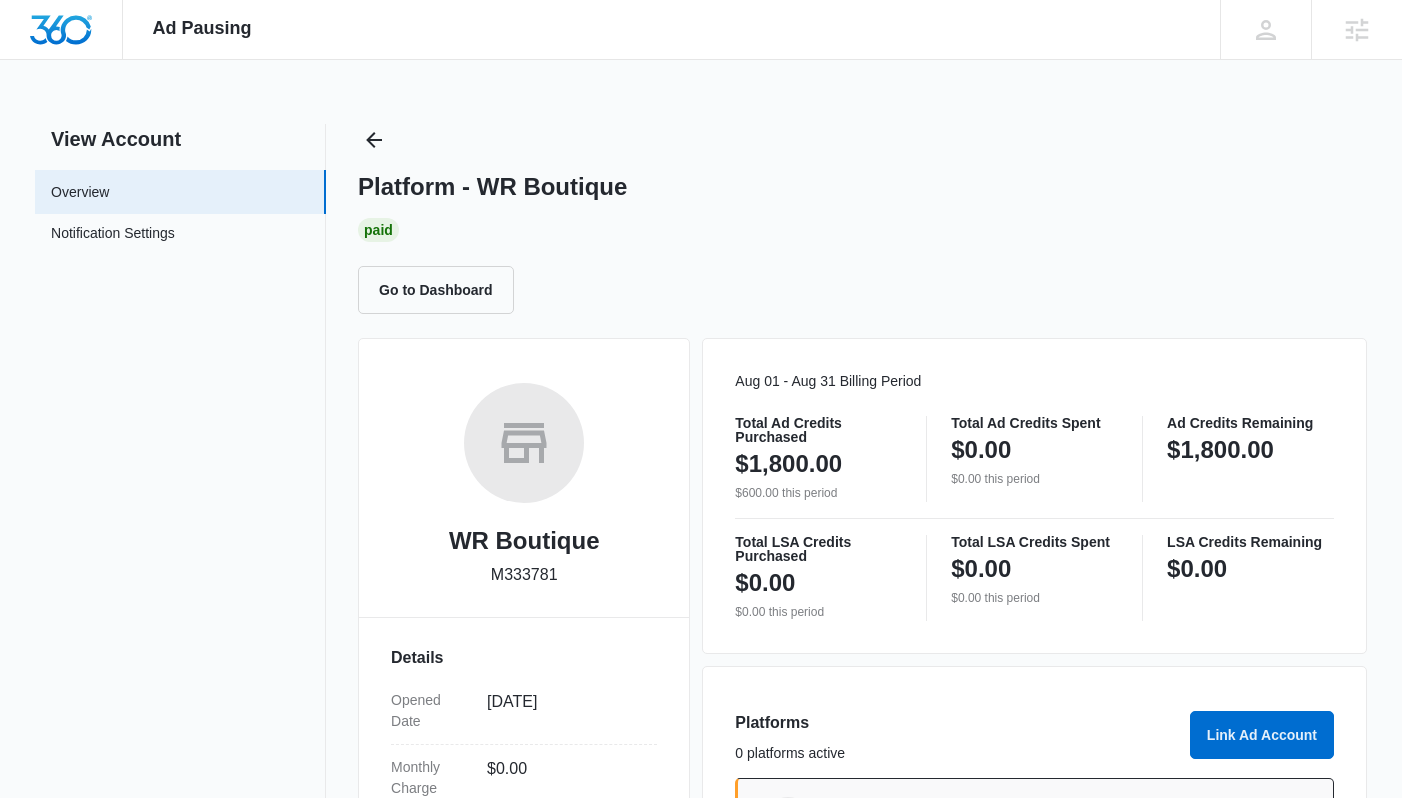 click on "Ad Pausing Apps Reputation Websites Forms CRM Email Social Shop Scheduling Payments Content Ads Intelligence Files Brand Settings Lauren Moss lauren.moss@madwire.com My Profile Notifications Support Logout Terms & Conditions   •   Privacy Policy Agencies View Account Overview Notification Settings 0 Platform - WR Boutique Paid Go to Dashboard WR Boutique M333781 Details Opened Date Jul 02, 2025 Monthly Charge $0.00 Next Bill Date Sep 01, 2025 Advertising for 1 month Optimization Rate 0.49 Ad Specialist Pat Johnson Success Manager Lauren Moss Aug 01 - Aug 31 Billing Period Total Ad Credits Purchased $1,800.00 $600.00 this period Total Ad Credits Spent $0.00 $0.00 this period Ad Credits Remaining $1,800.00 Total LSA Credits Purchased $0.00 $0.00 this period Total LSA Credits Spent $0.00 $0.00 this period LSA Credits Remaining $0.00 Platforms 0 platforms active Link Ad Account Google Ads  918-991-2543 0/3 campaigns enabled Unset" at bounding box center (701, 399) 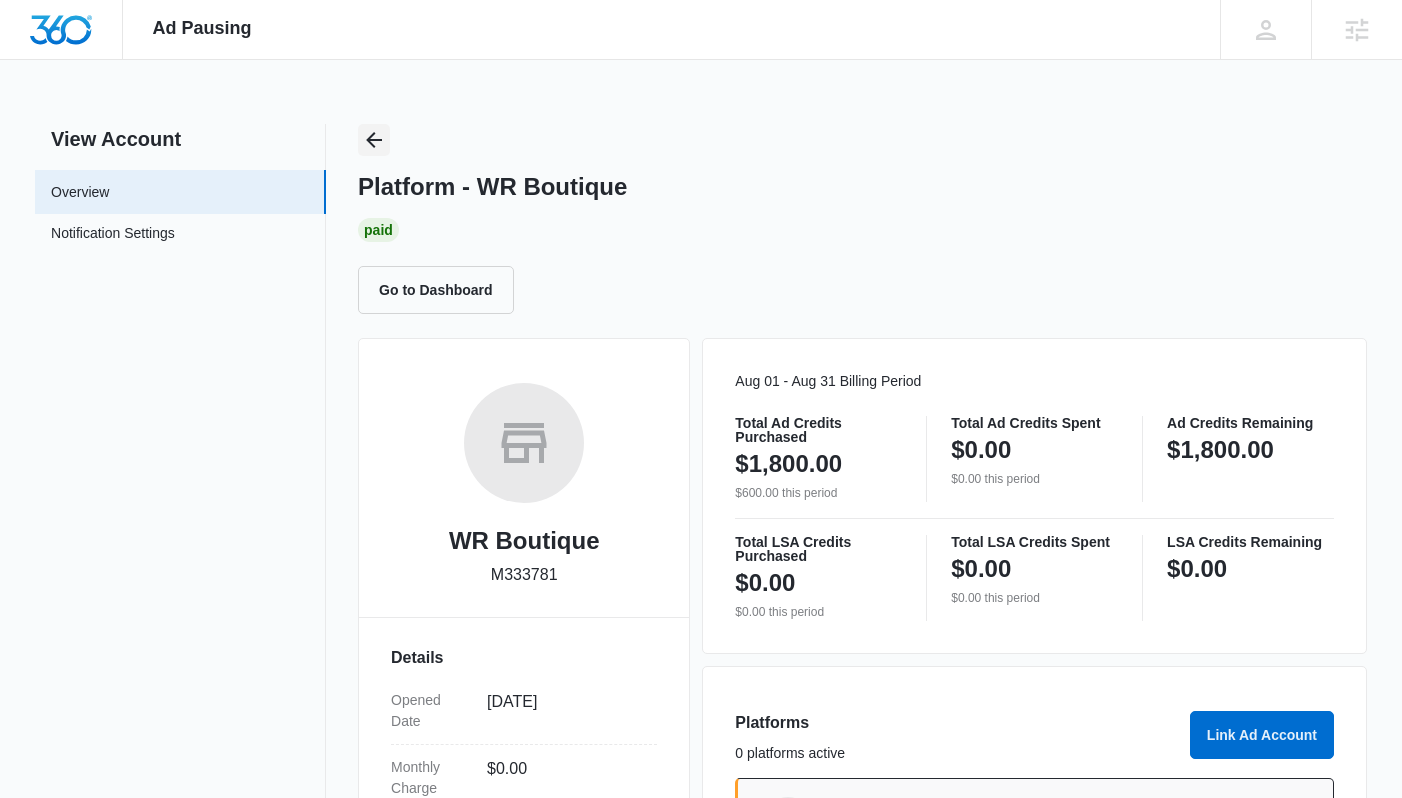 click 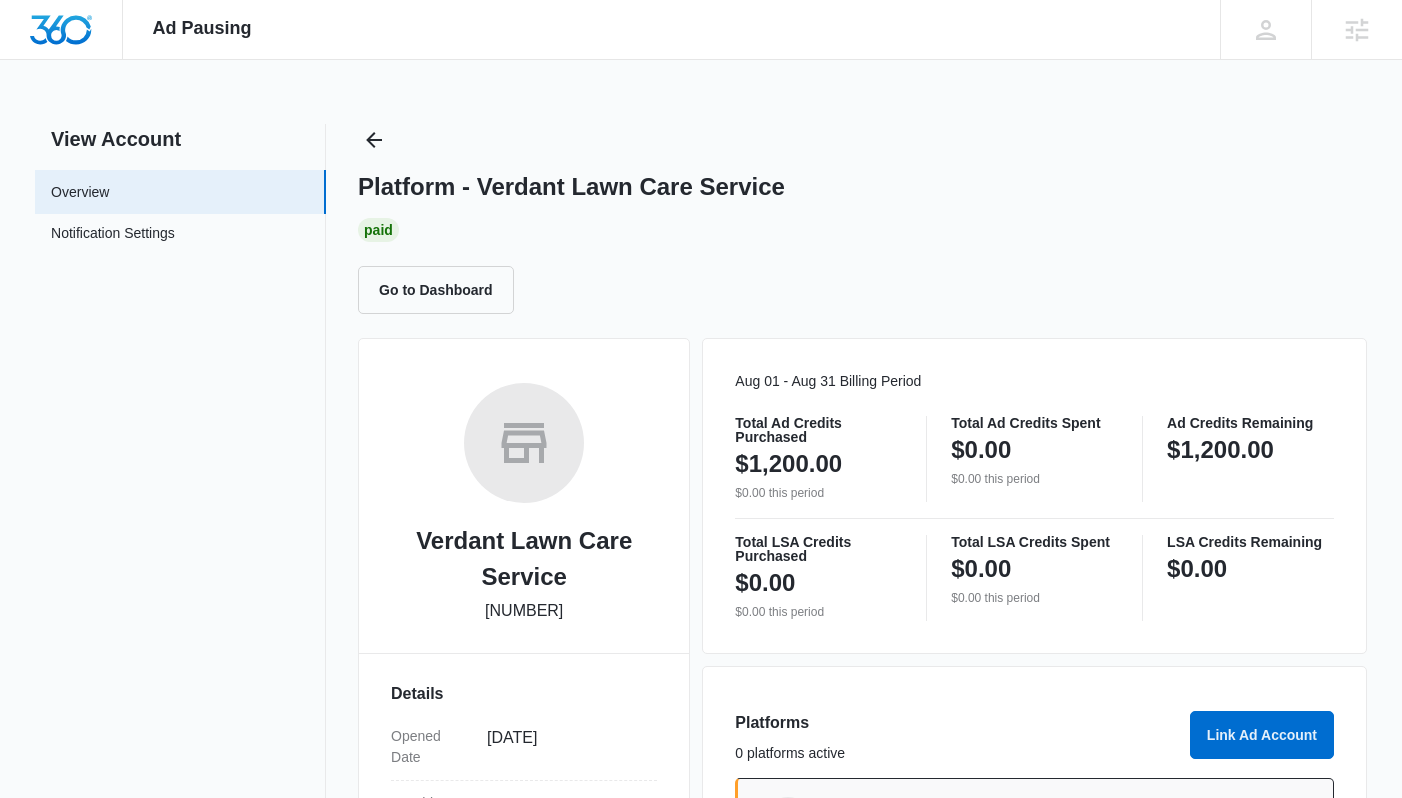 scroll, scrollTop: 51, scrollLeft: 0, axis: vertical 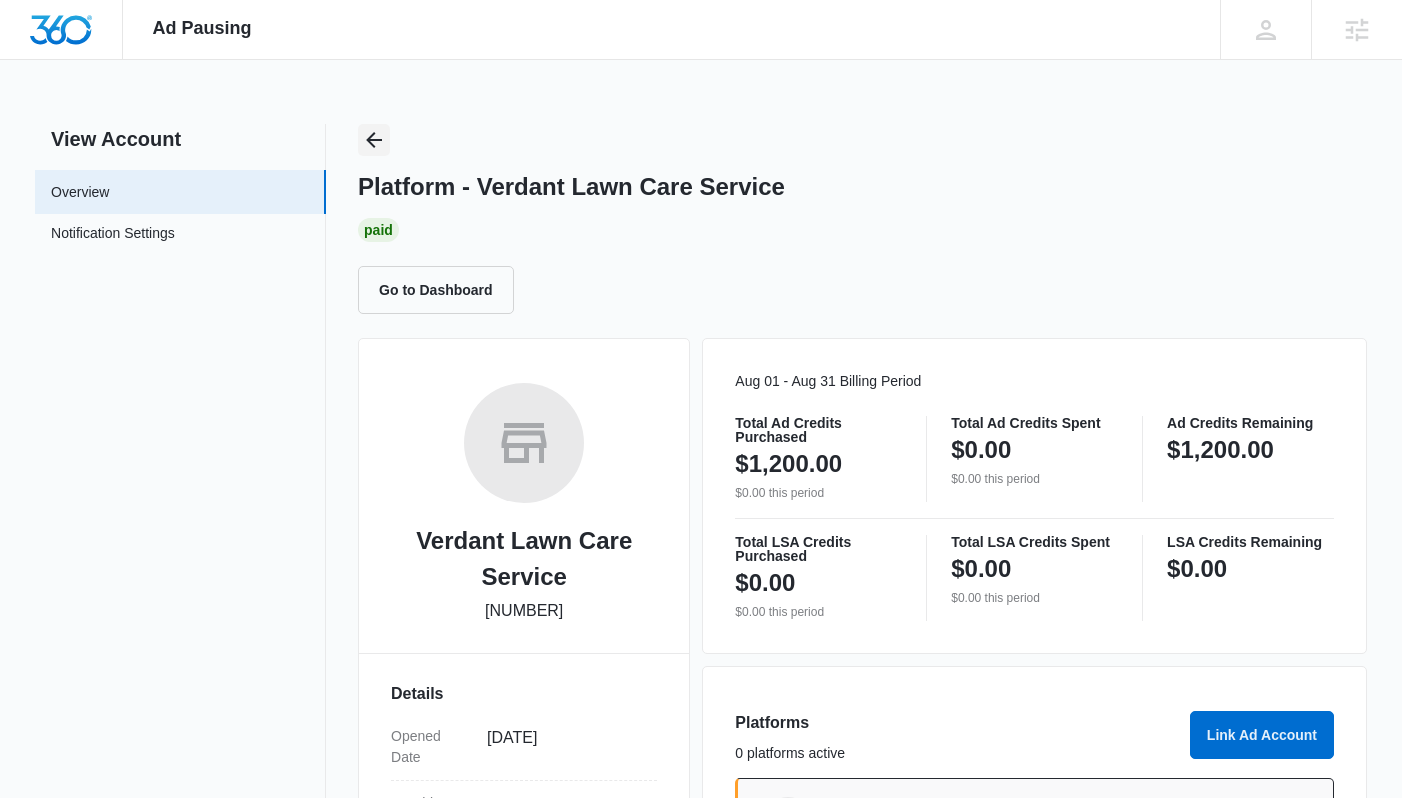 click at bounding box center (374, 140) 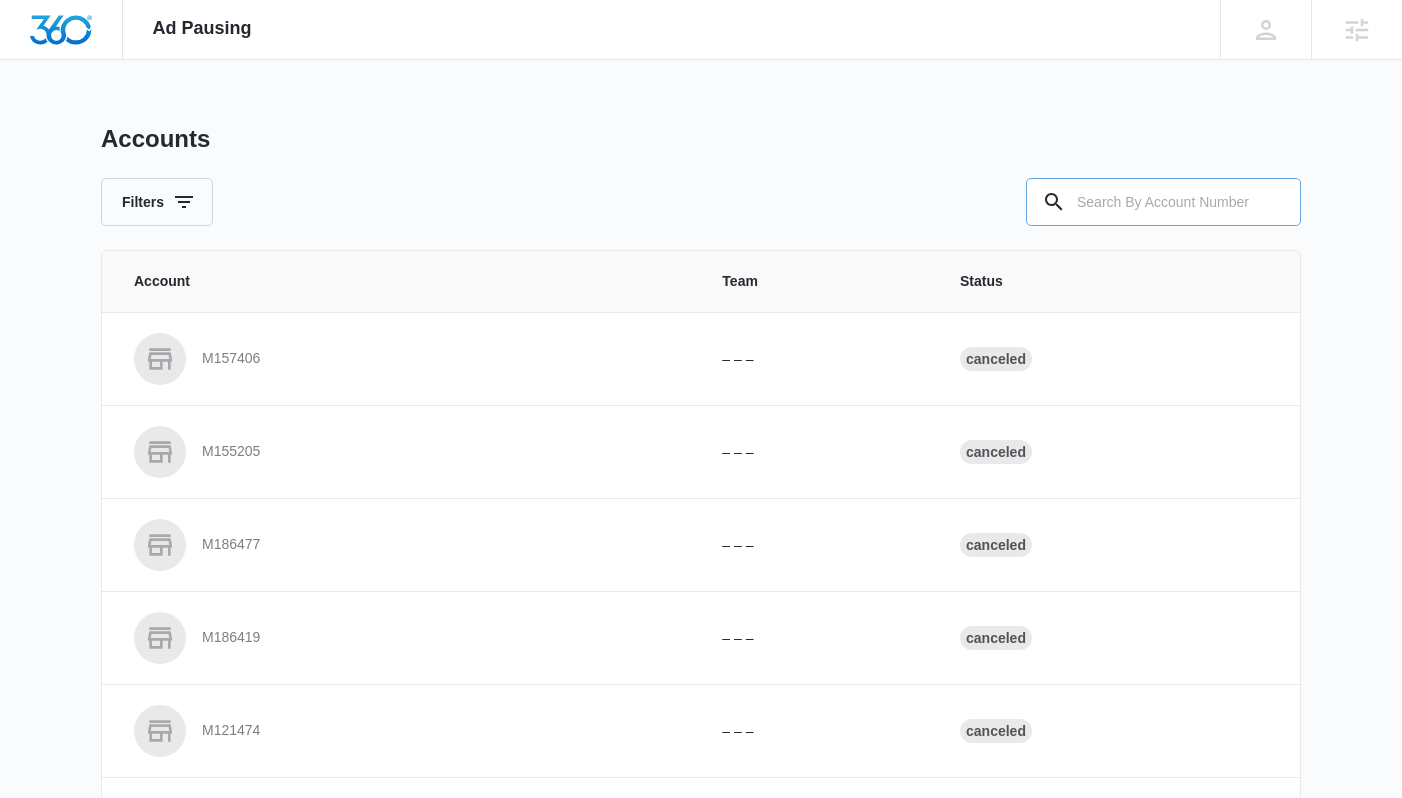 click at bounding box center [1163, 202] 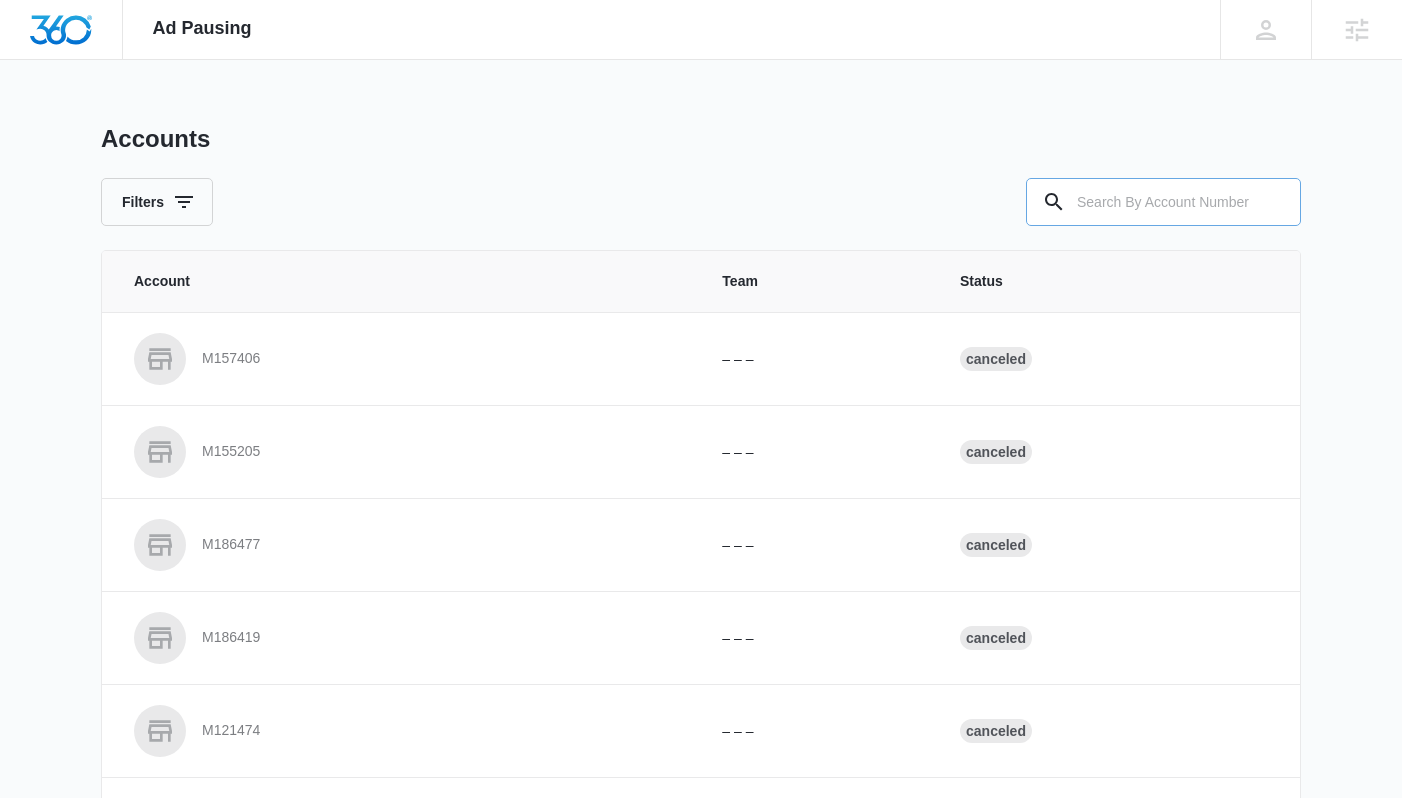 click at bounding box center (1163, 202) 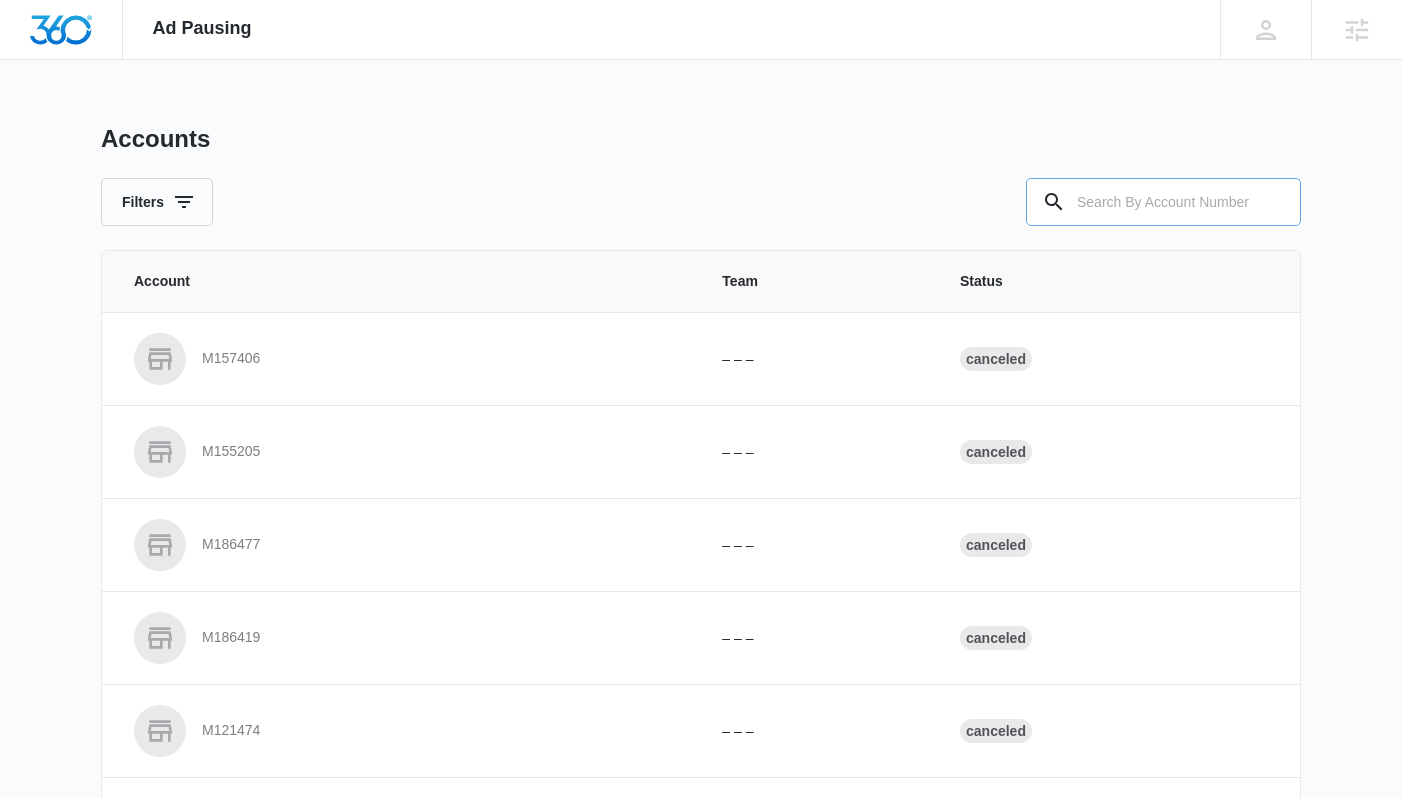 paste on "[ACCOUNT_ID]" 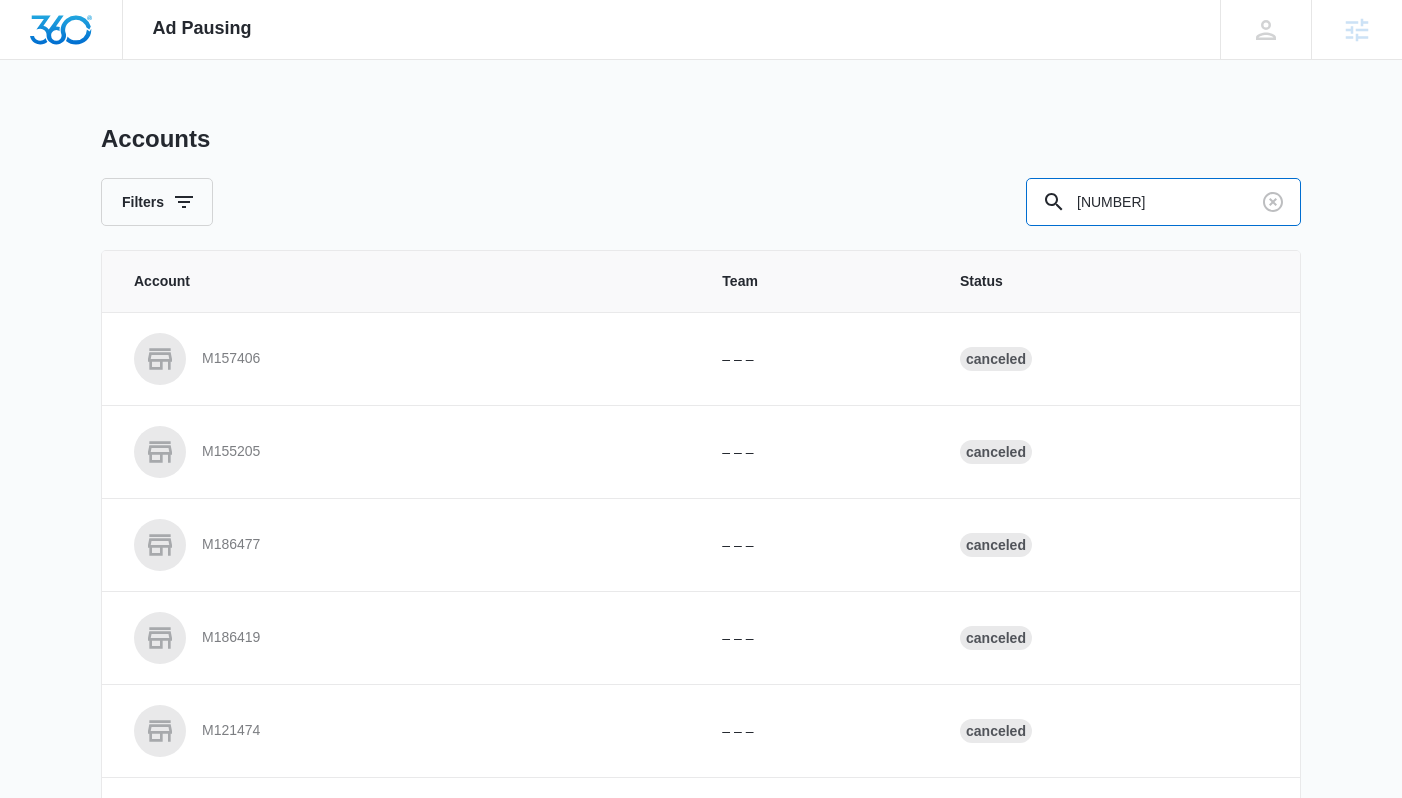 type on "[ACCOUNT_ID]" 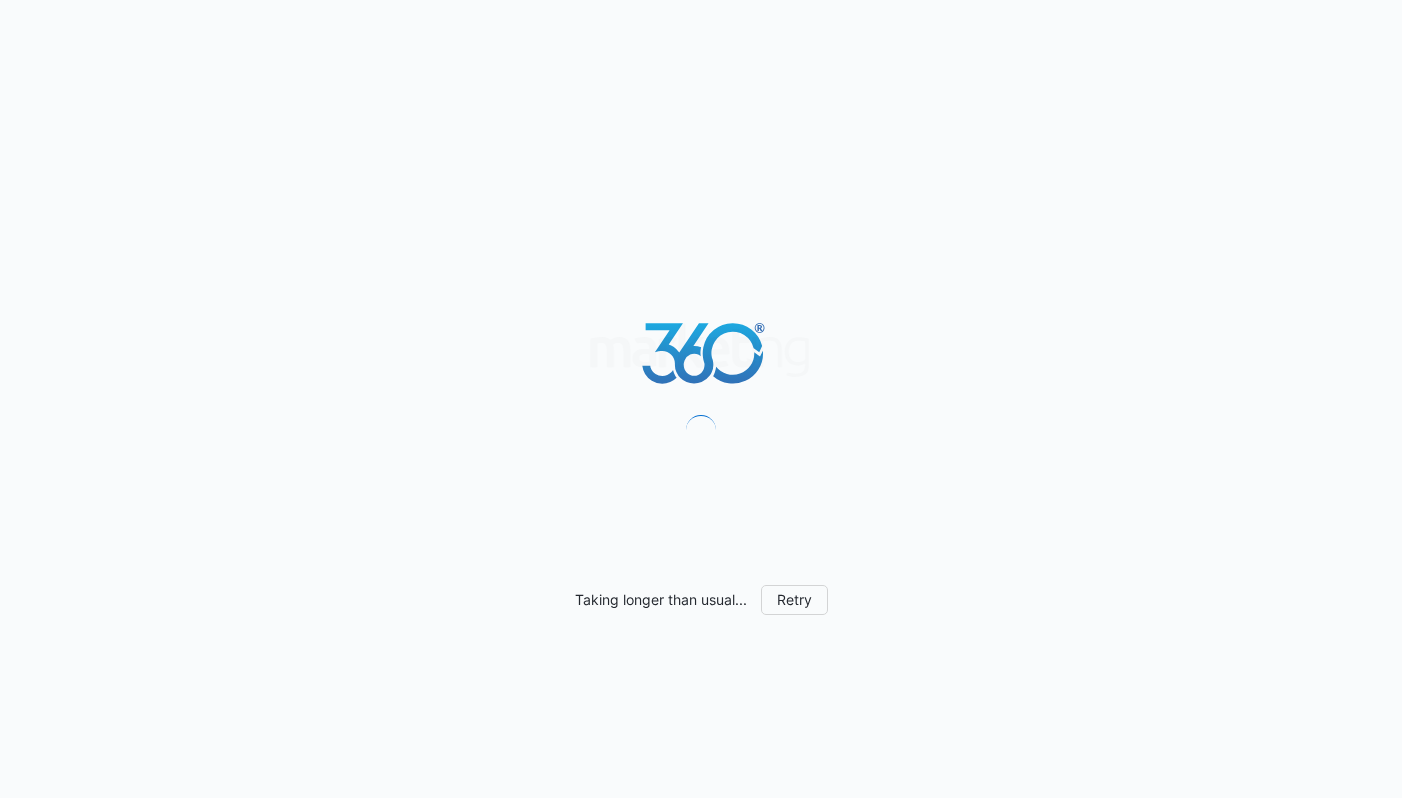 scroll, scrollTop: 0, scrollLeft: 0, axis: both 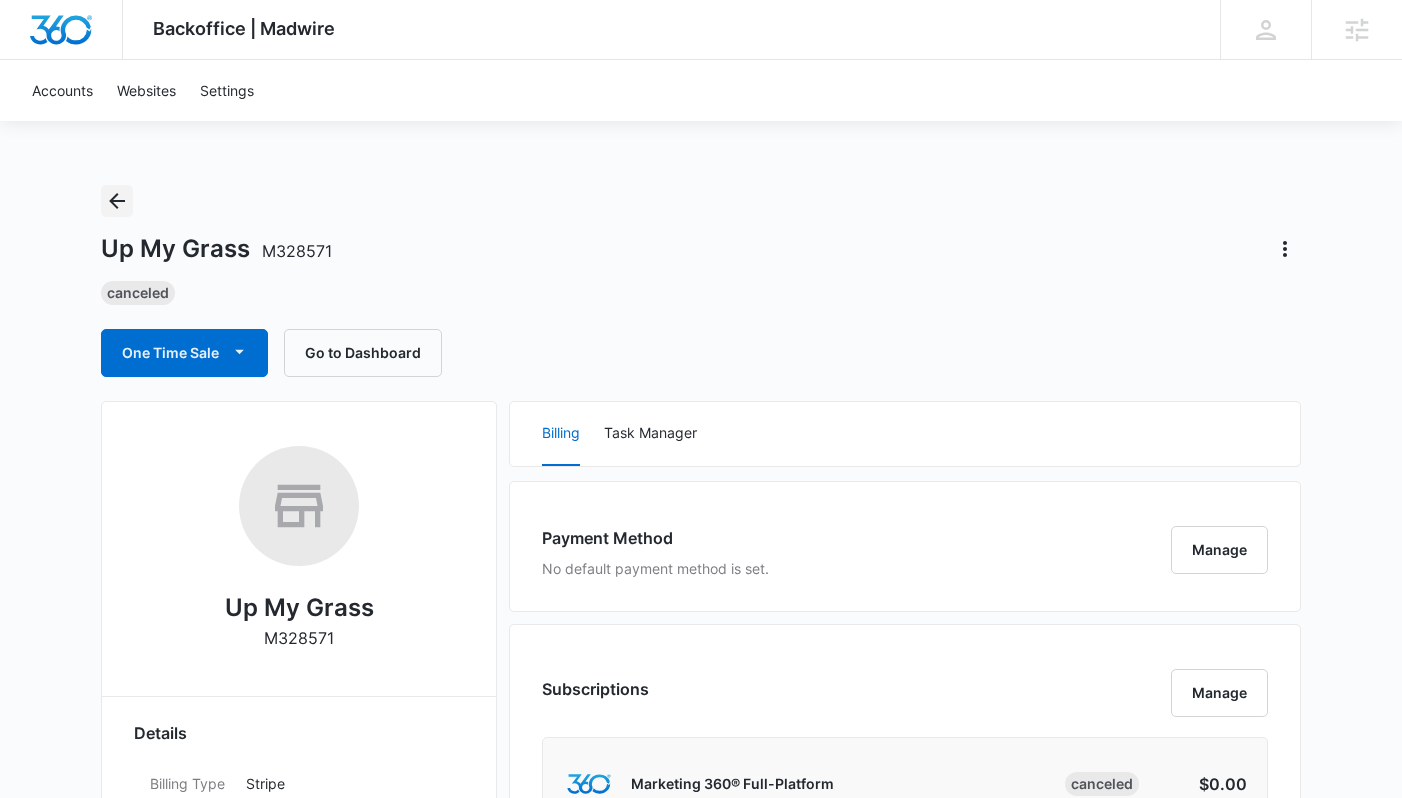 click 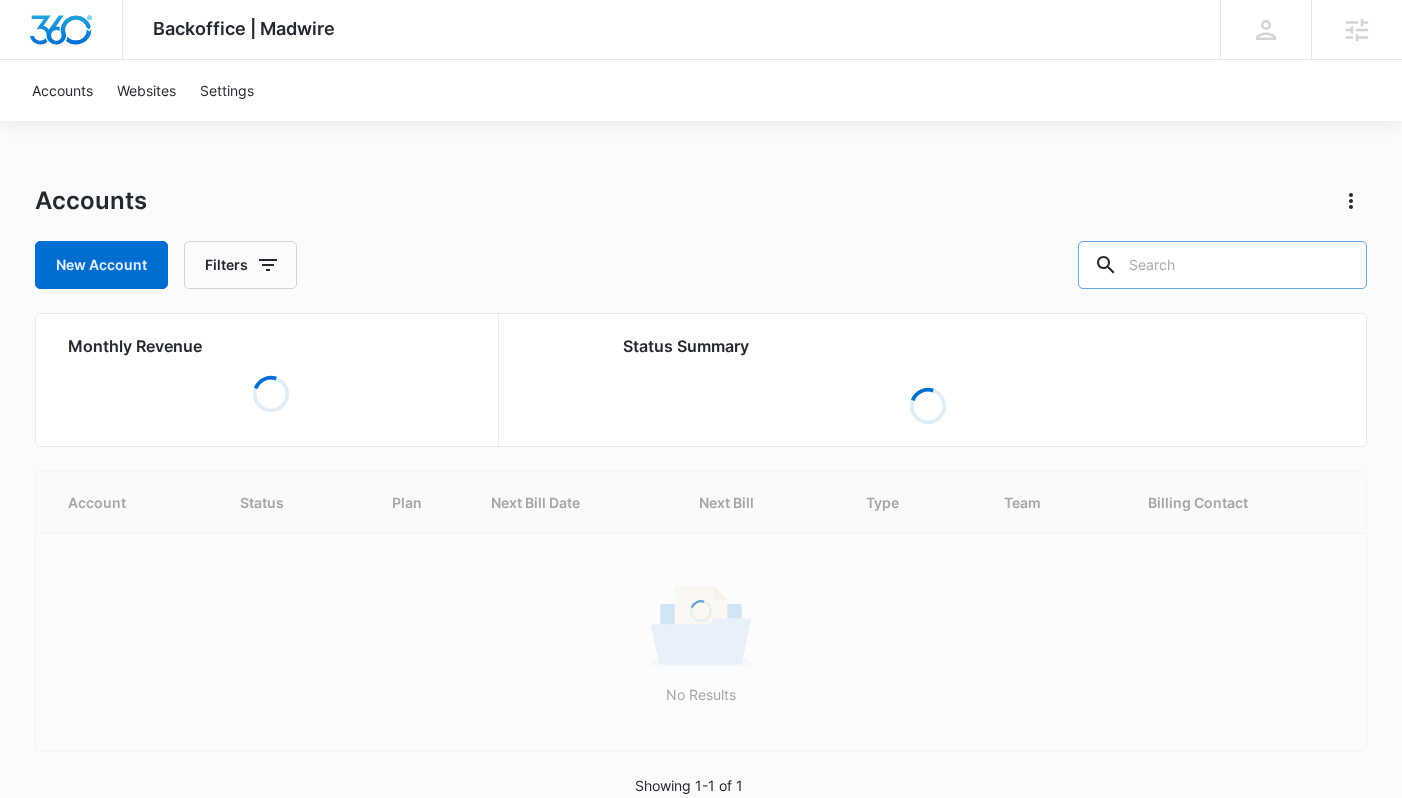click at bounding box center [1222, 265] 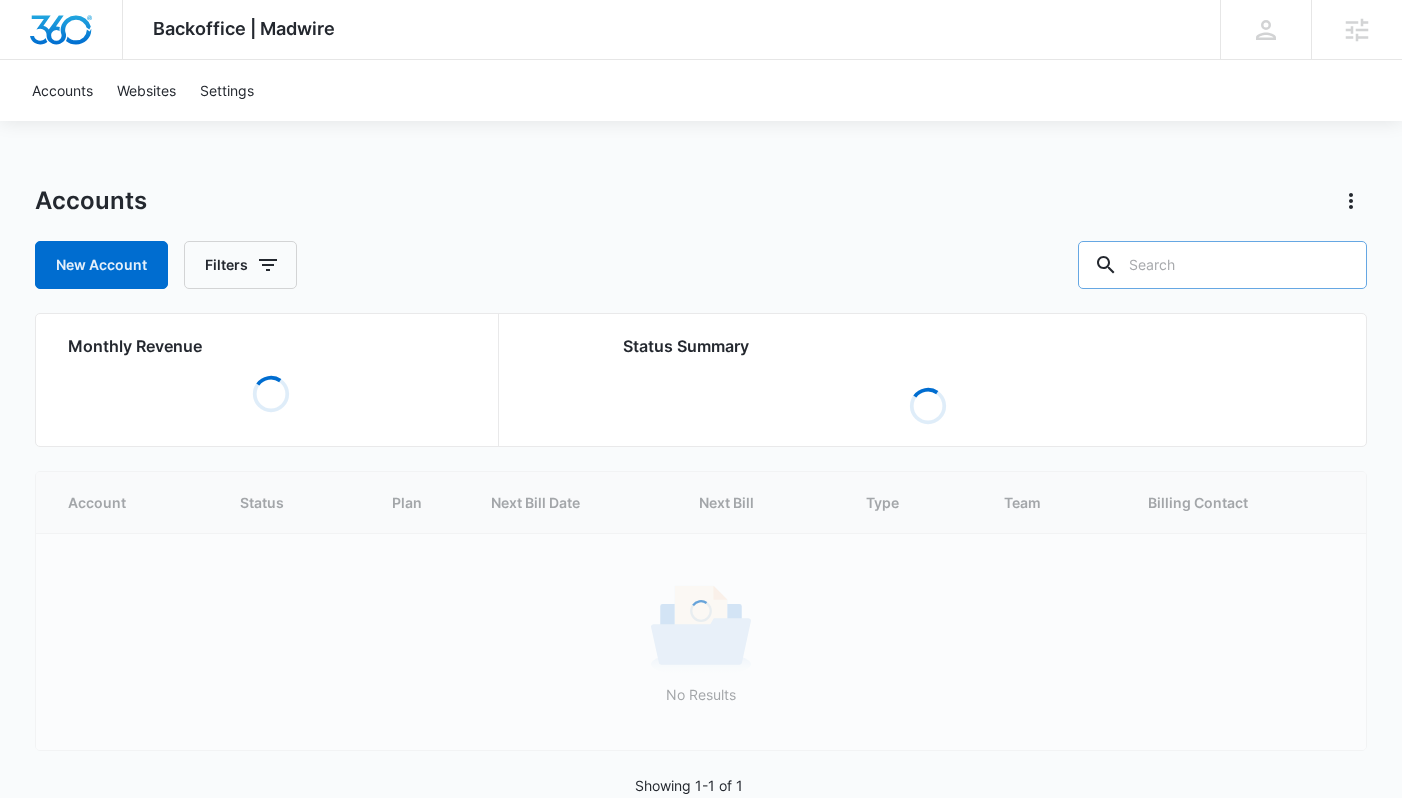 paste on "[ACCOUNT_ID]" 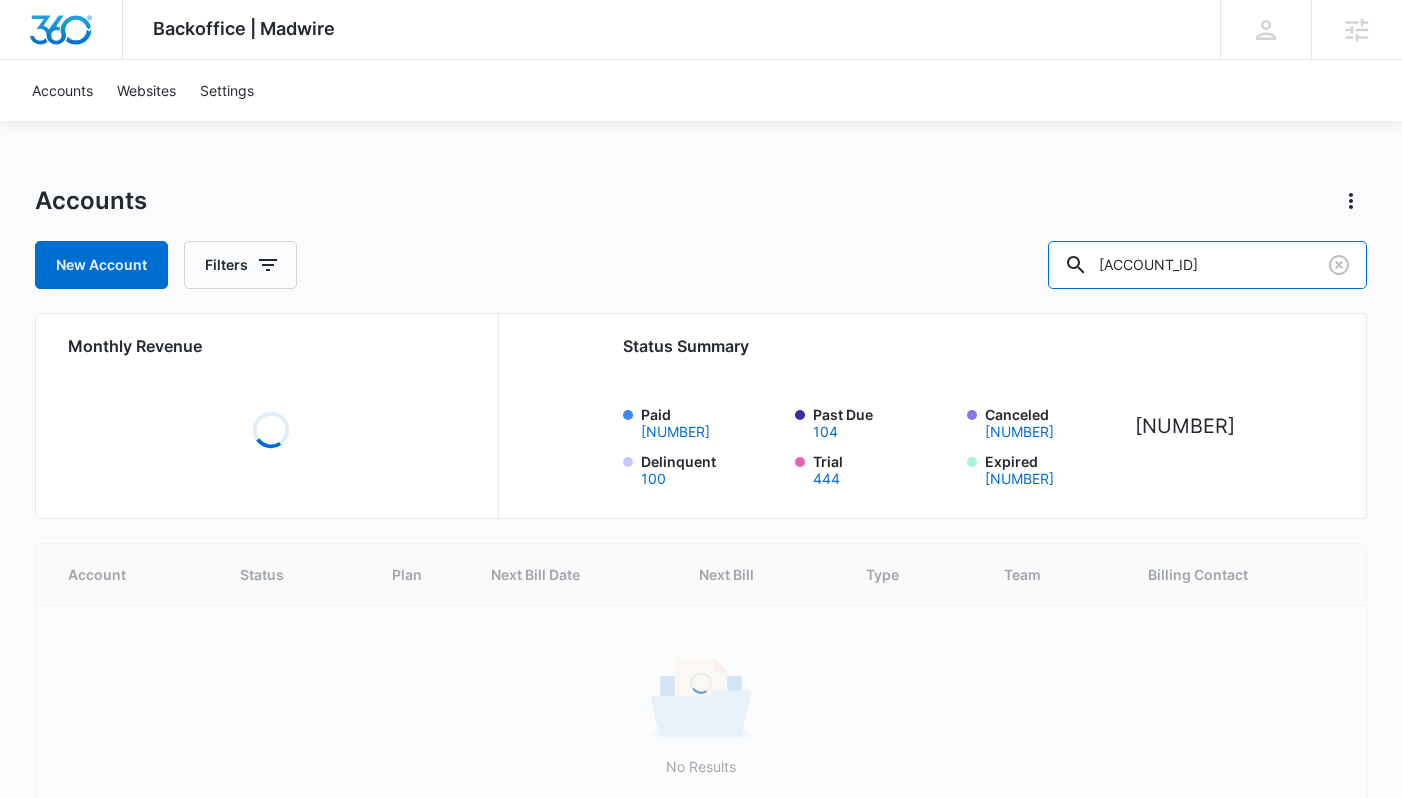 type on "[ACCOUNT_ID]" 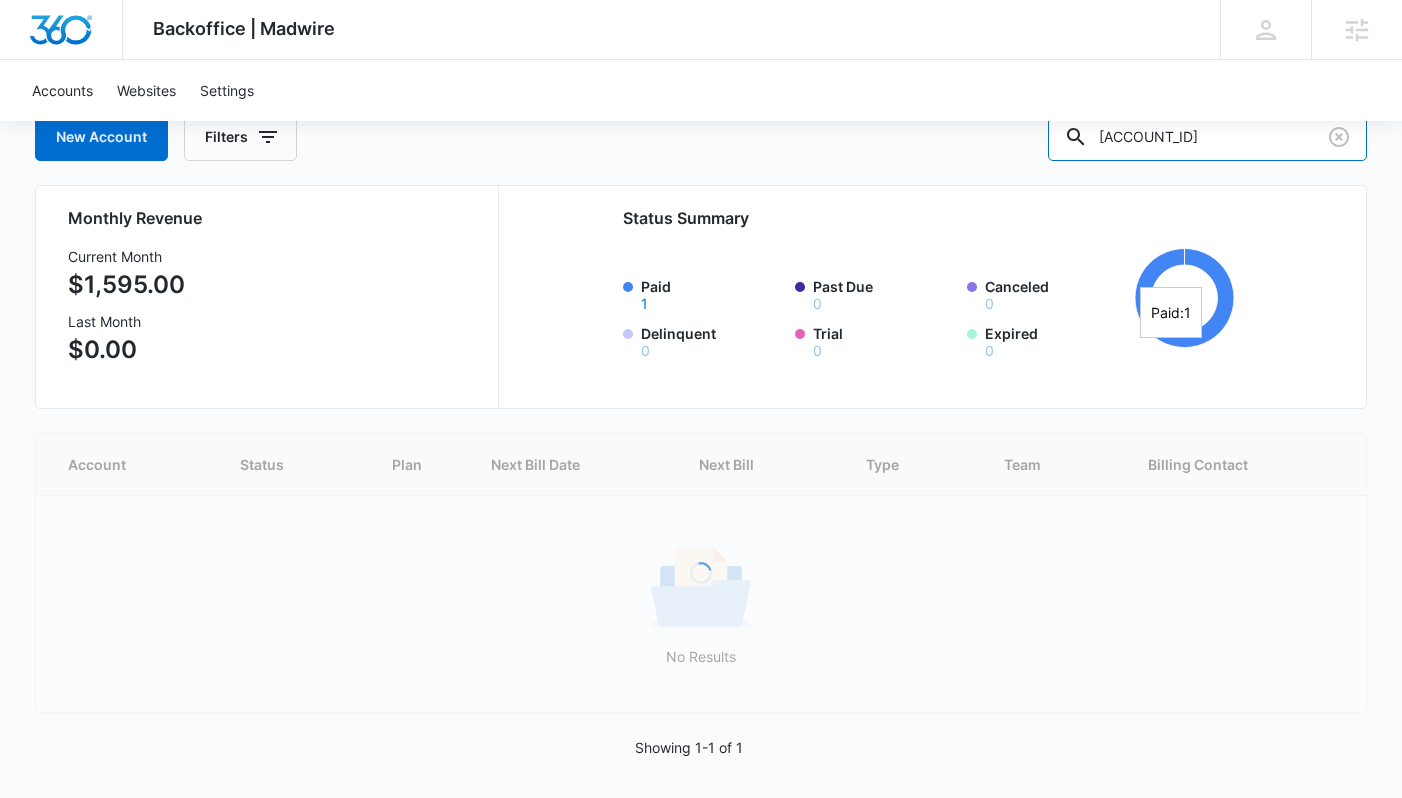 scroll, scrollTop: 19, scrollLeft: 0, axis: vertical 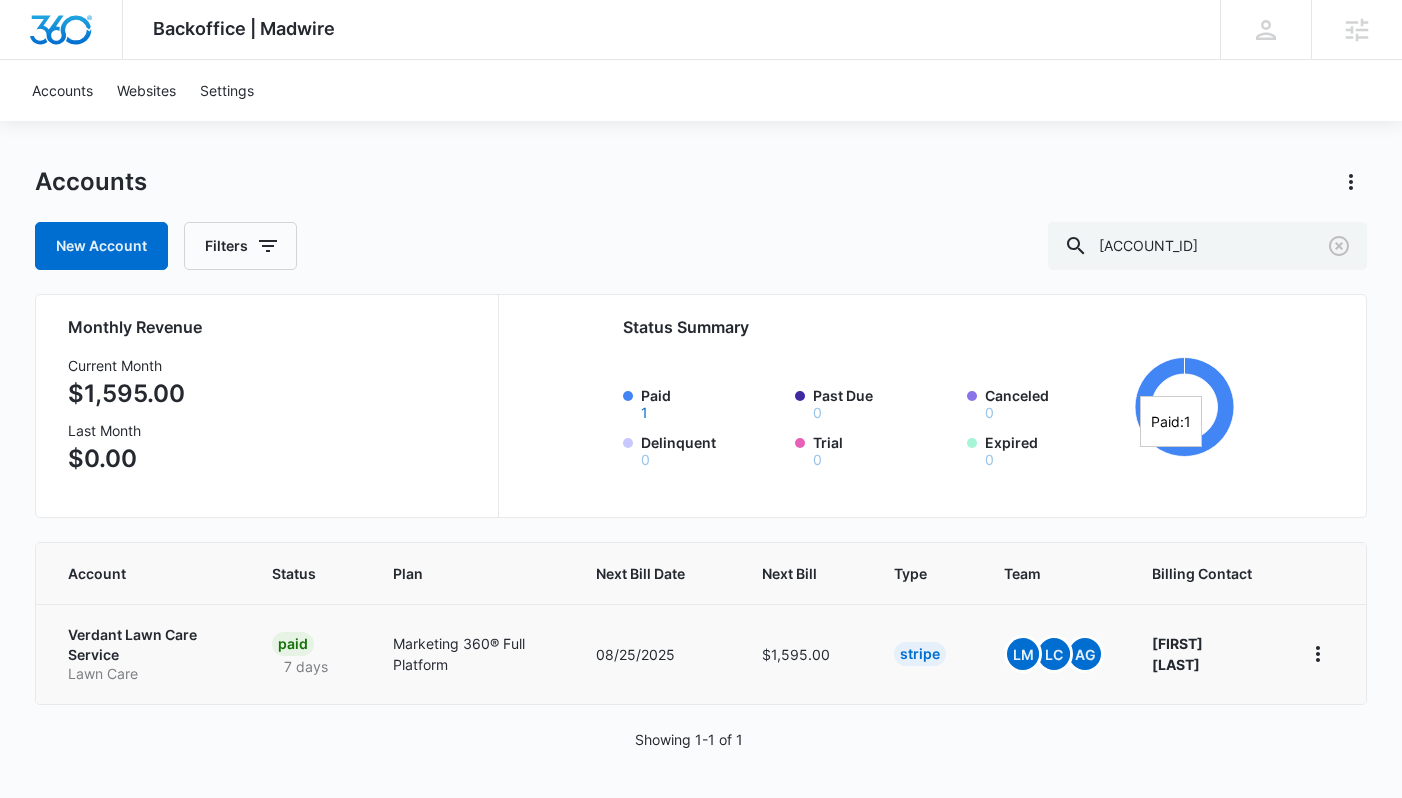 click on "Verdant Lawn Care Service" at bounding box center [146, 644] 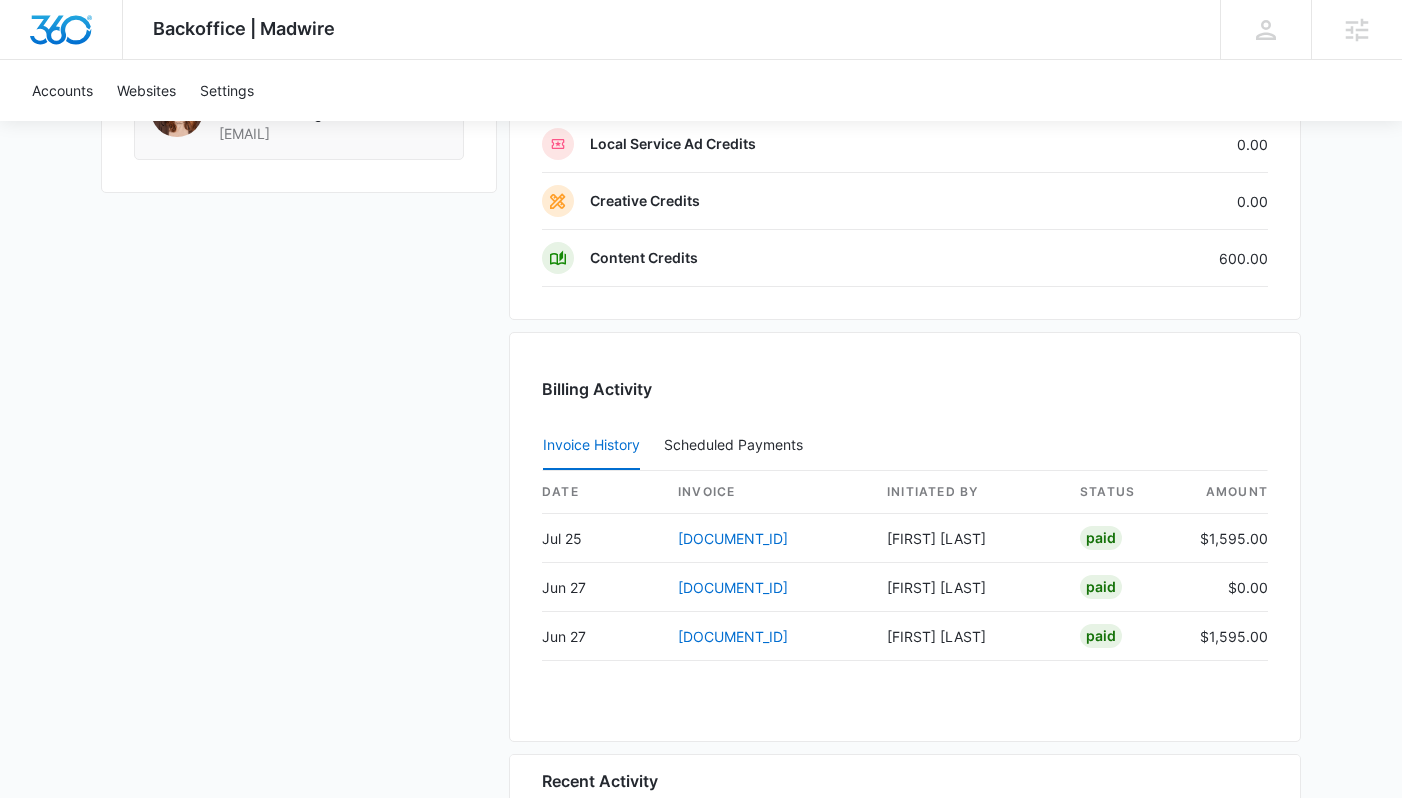 scroll, scrollTop: 1618, scrollLeft: 0, axis: vertical 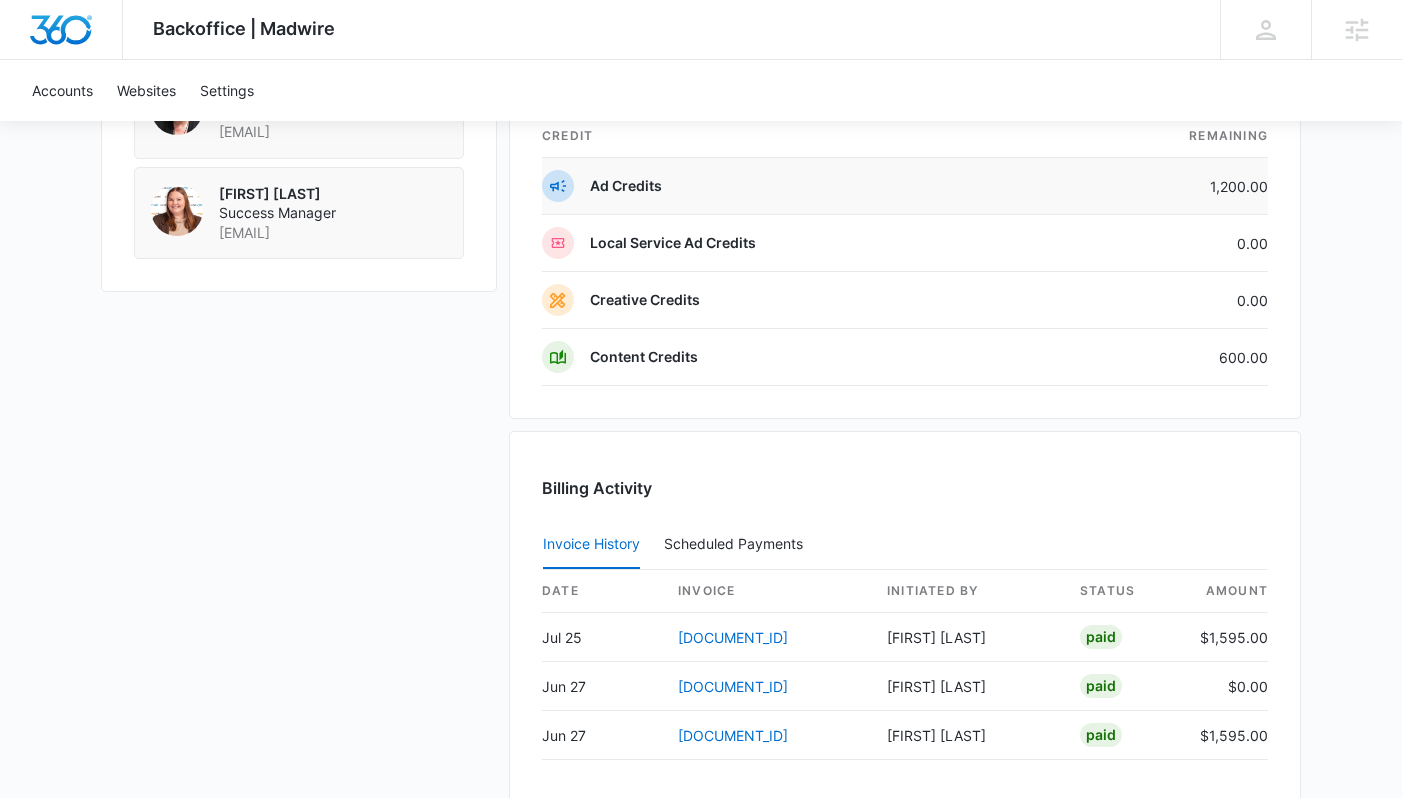 drag, startPoint x: 1261, startPoint y: 166, endPoint x: 1129, endPoint y: 176, distance: 132.37825 